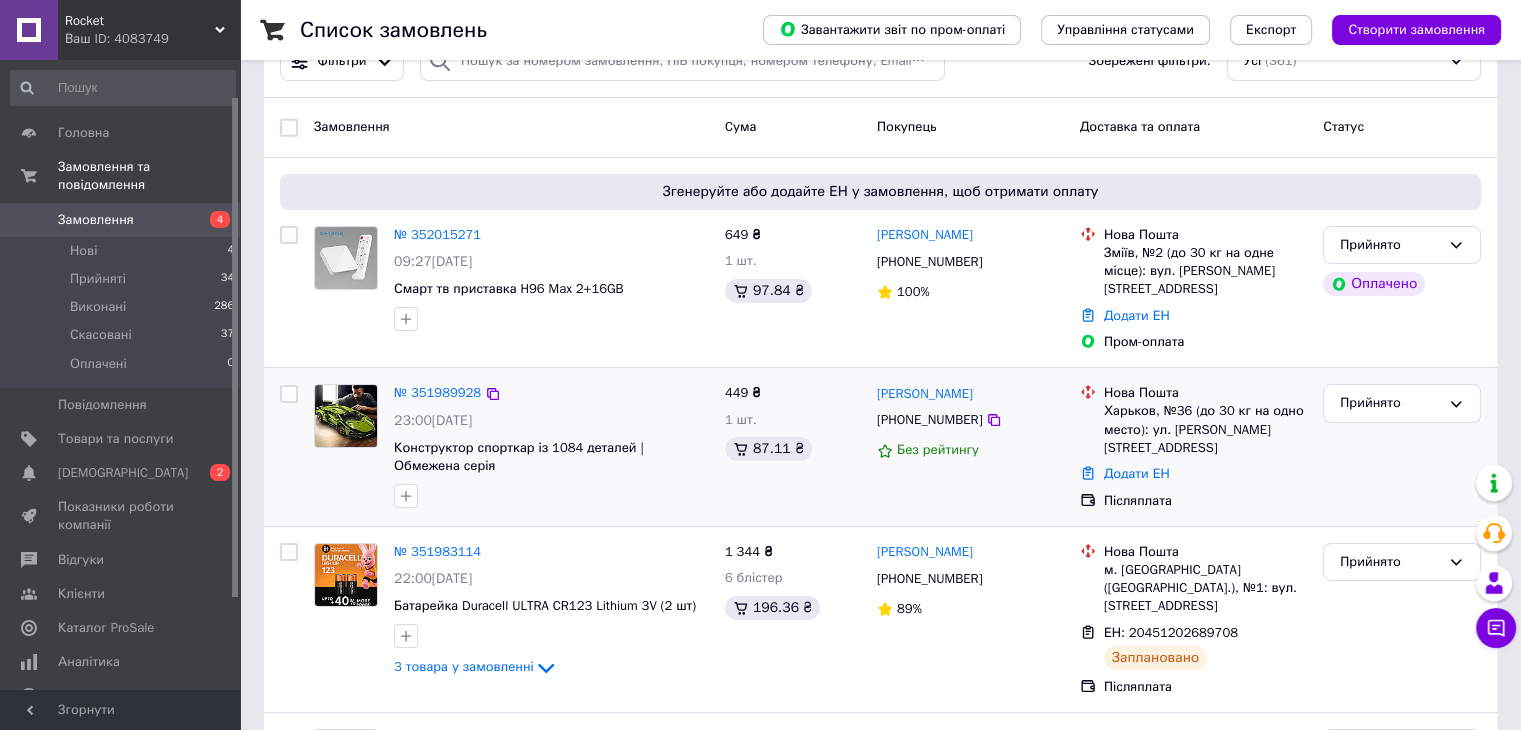 scroll, scrollTop: 200, scrollLeft: 0, axis: vertical 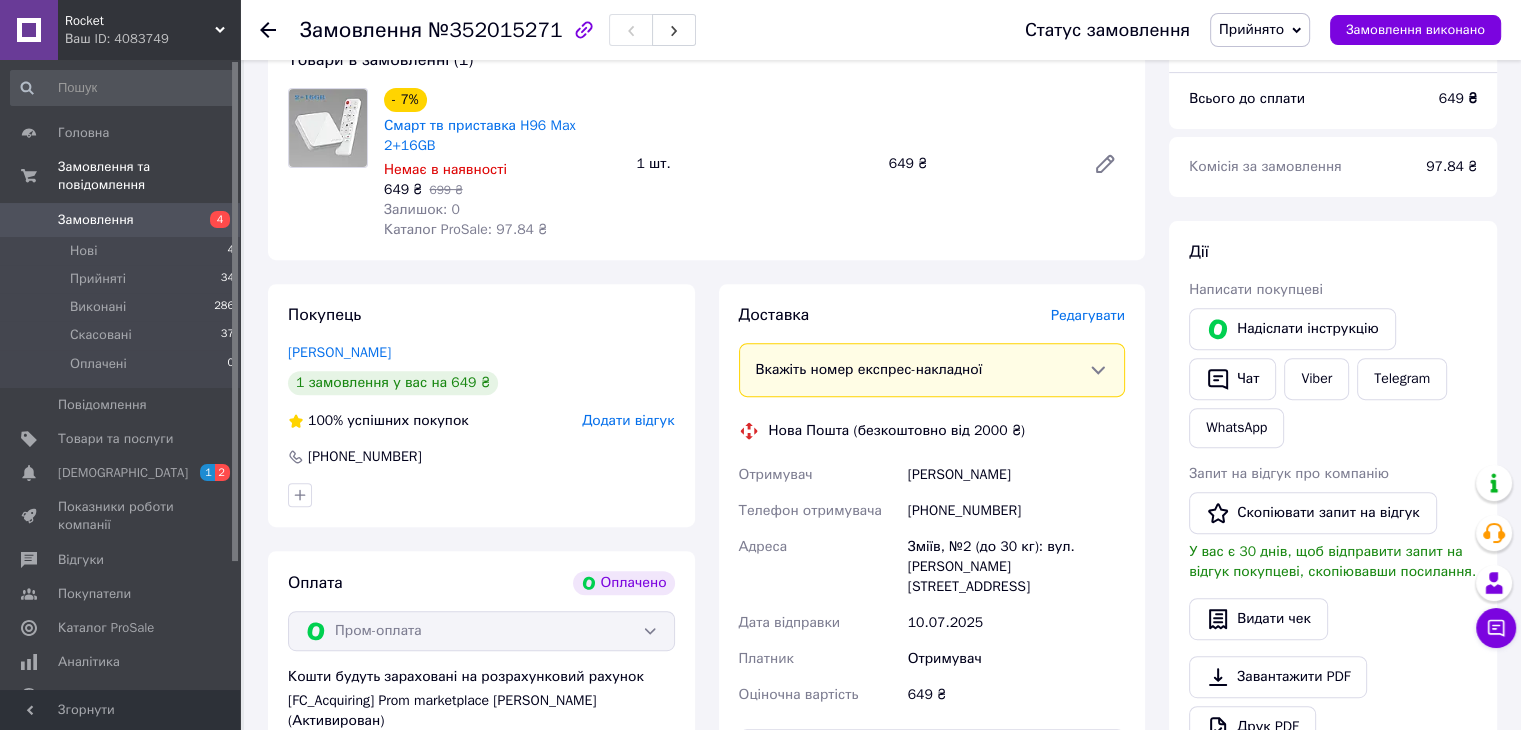 click on "Редагувати" at bounding box center (1088, 315) 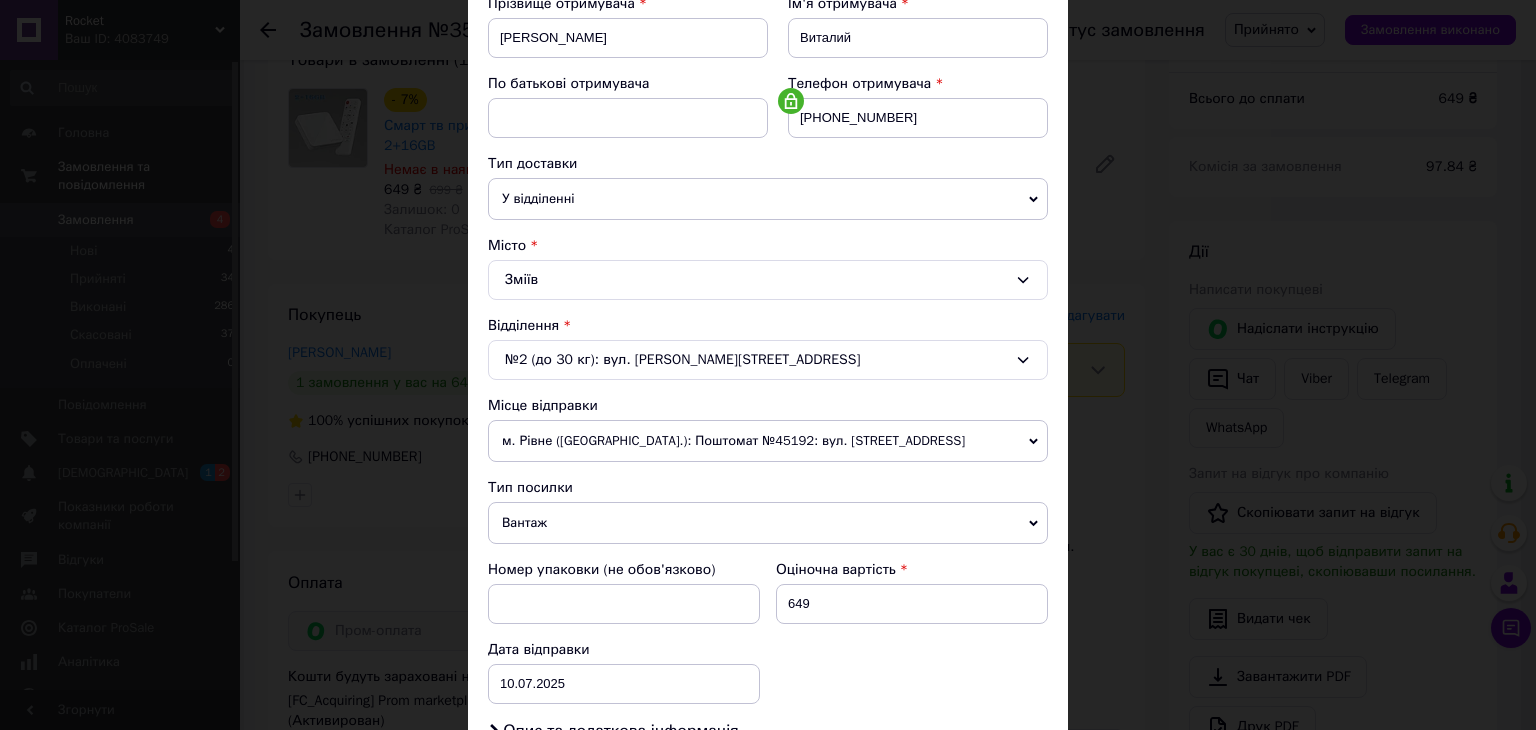 scroll, scrollTop: 612, scrollLeft: 0, axis: vertical 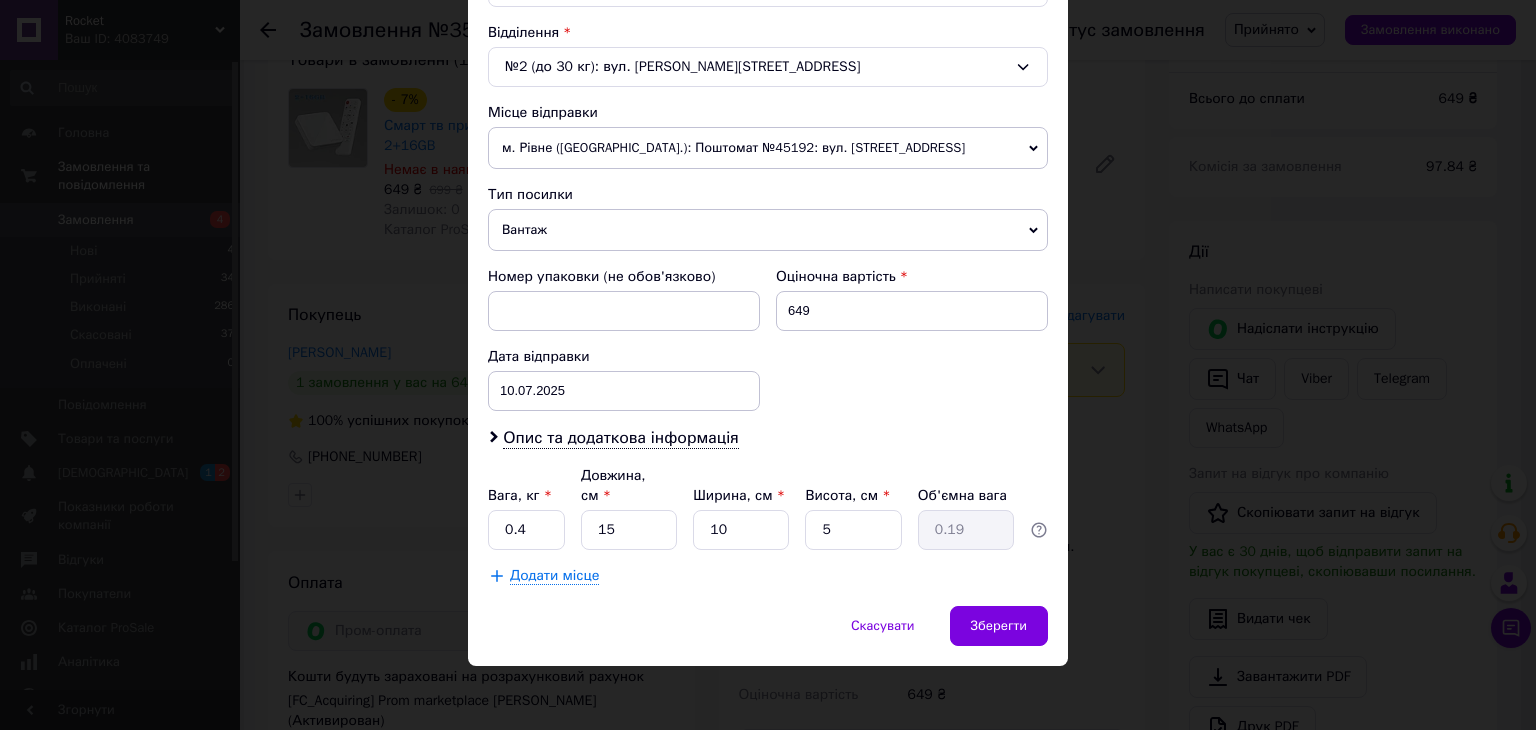 click on "м. Рівне ([GEOGRAPHIC_DATA].): Поштомат №45192: вул. [STREET_ADDRESS]" at bounding box center [768, 148] 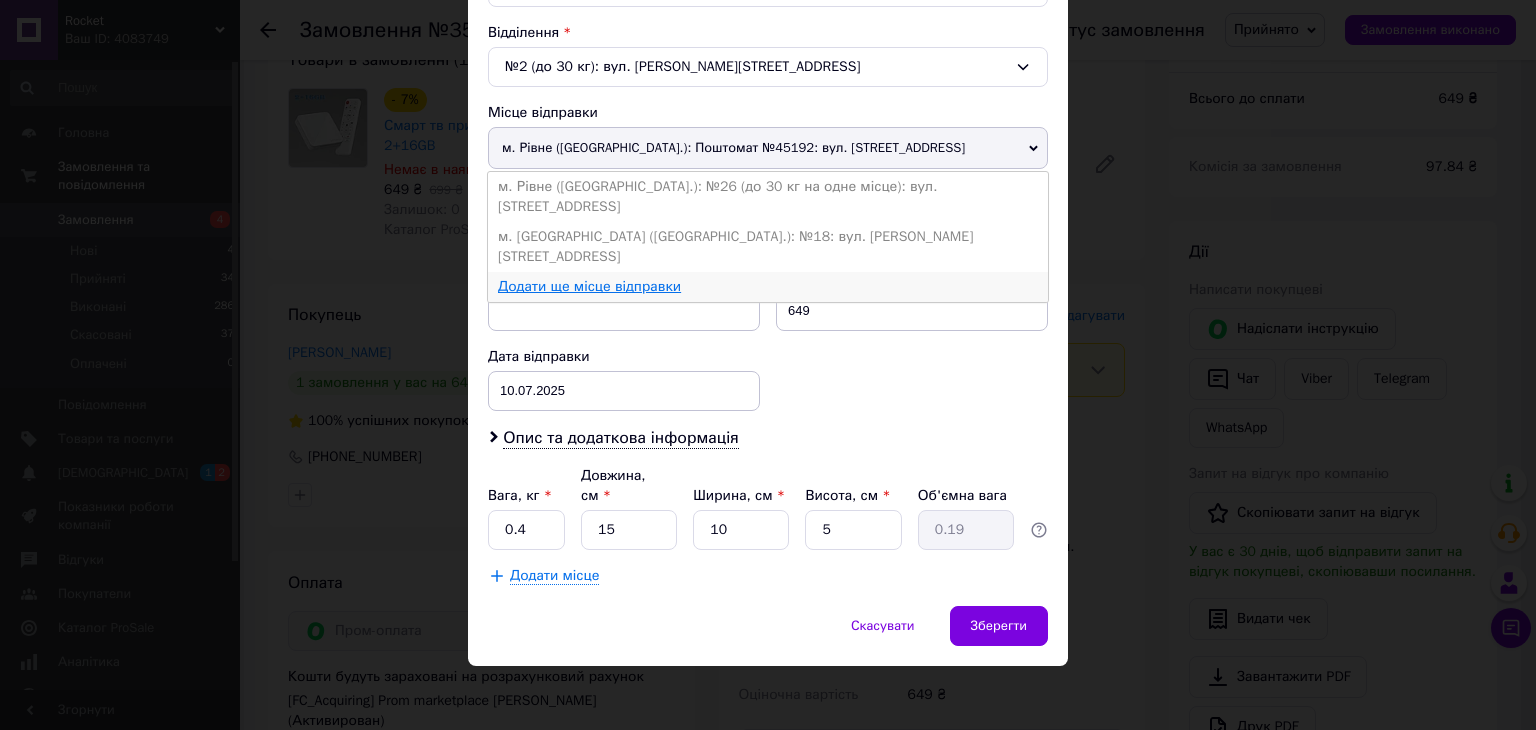click on "Додати ще місце відправки" at bounding box center (589, 286) 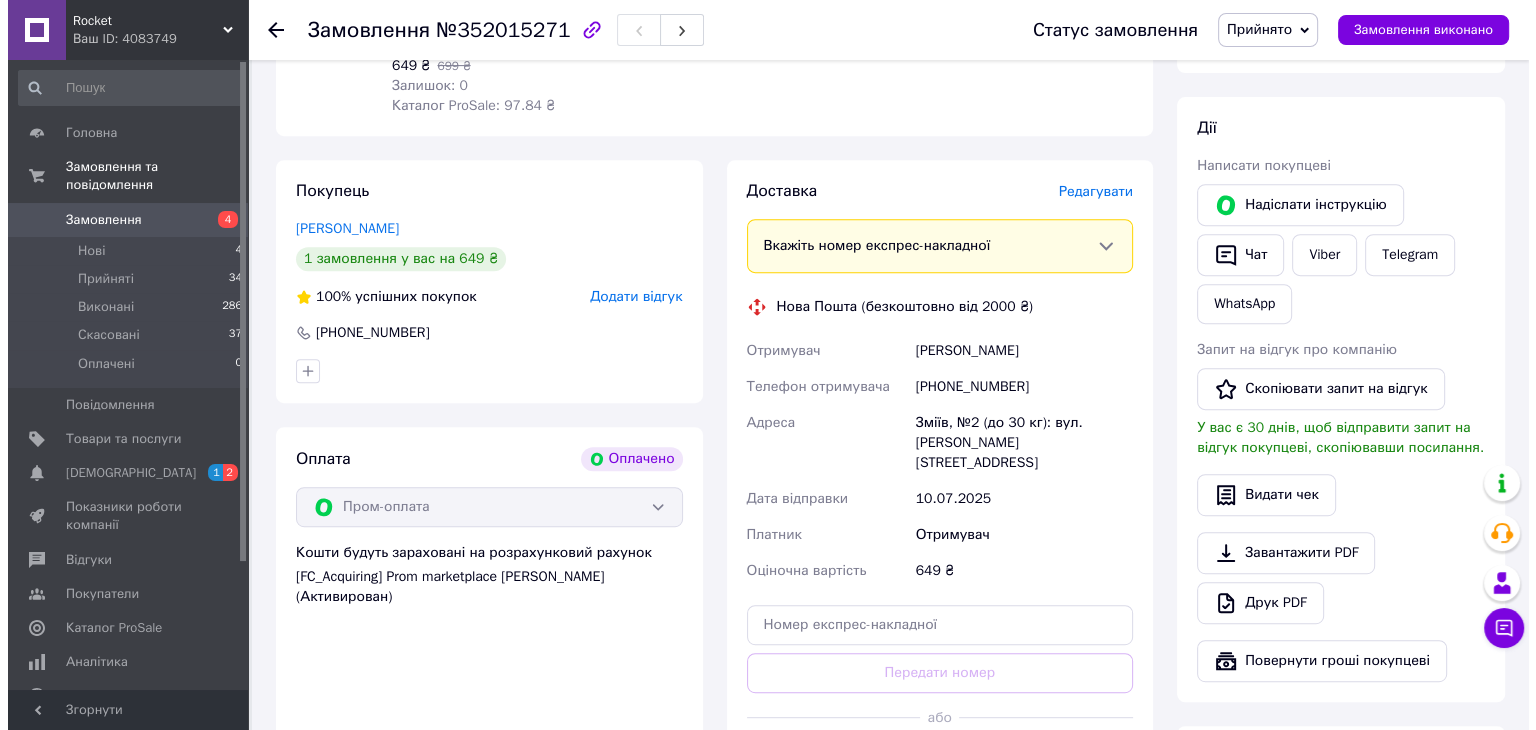 scroll, scrollTop: 739, scrollLeft: 0, axis: vertical 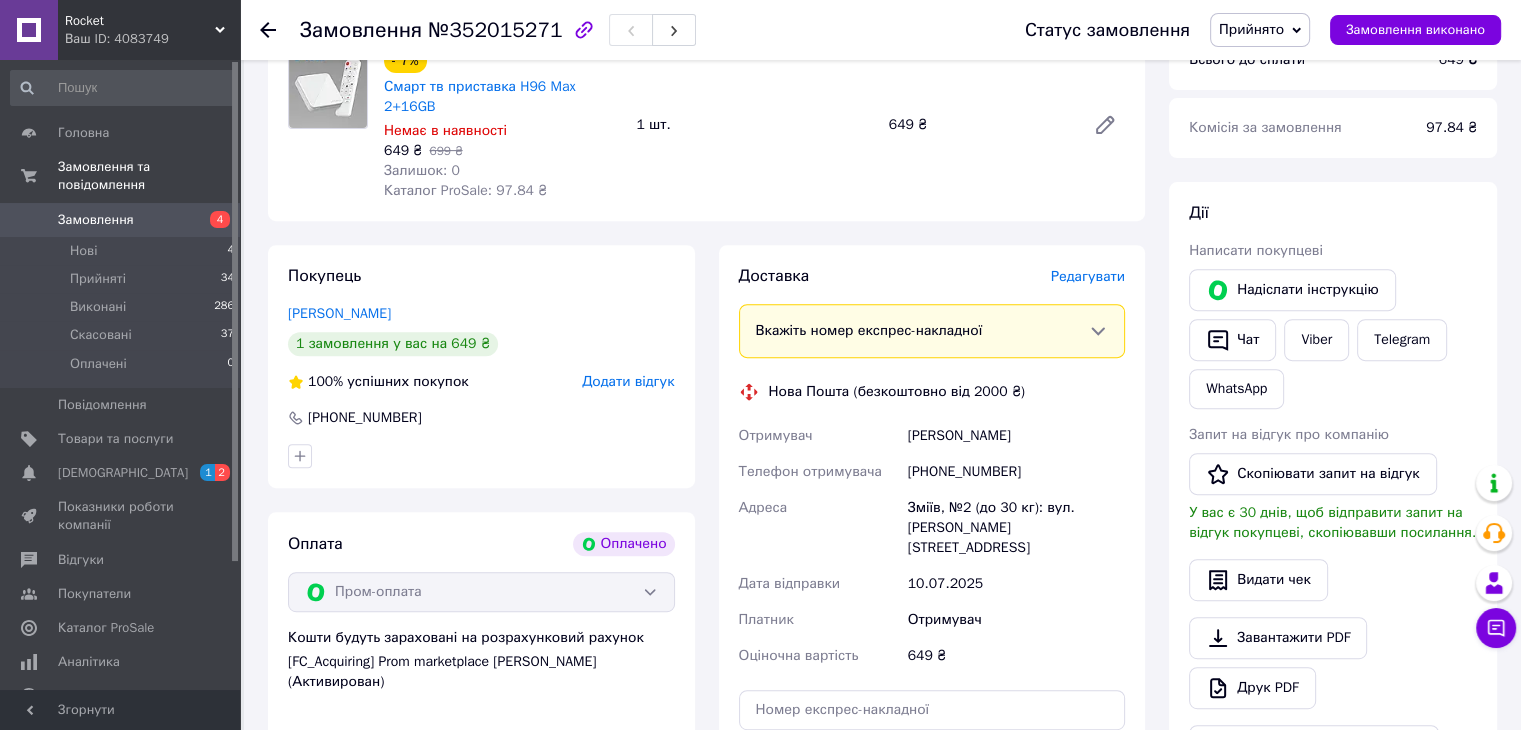 click on "Редагувати" at bounding box center [1088, 276] 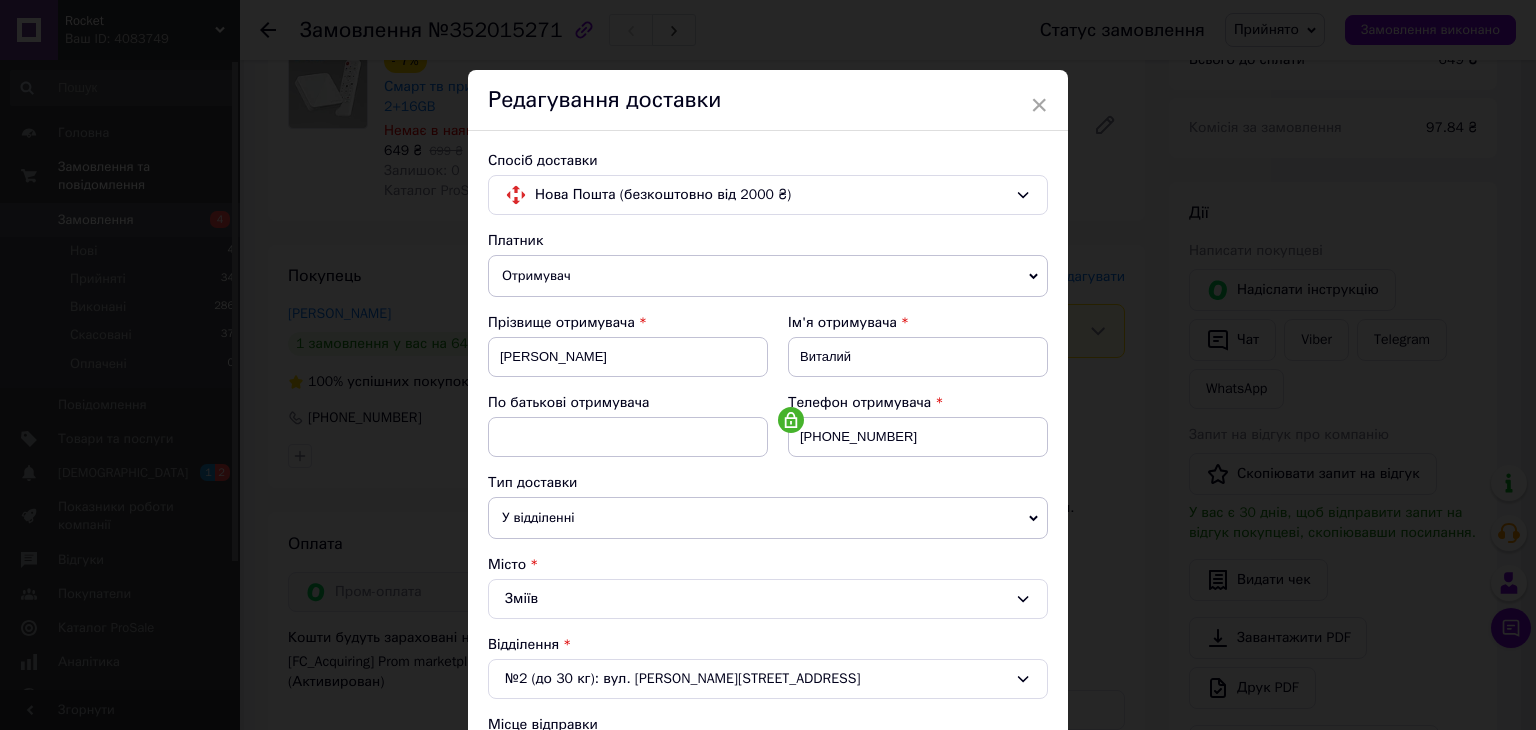 scroll, scrollTop: 300, scrollLeft: 0, axis: vertical 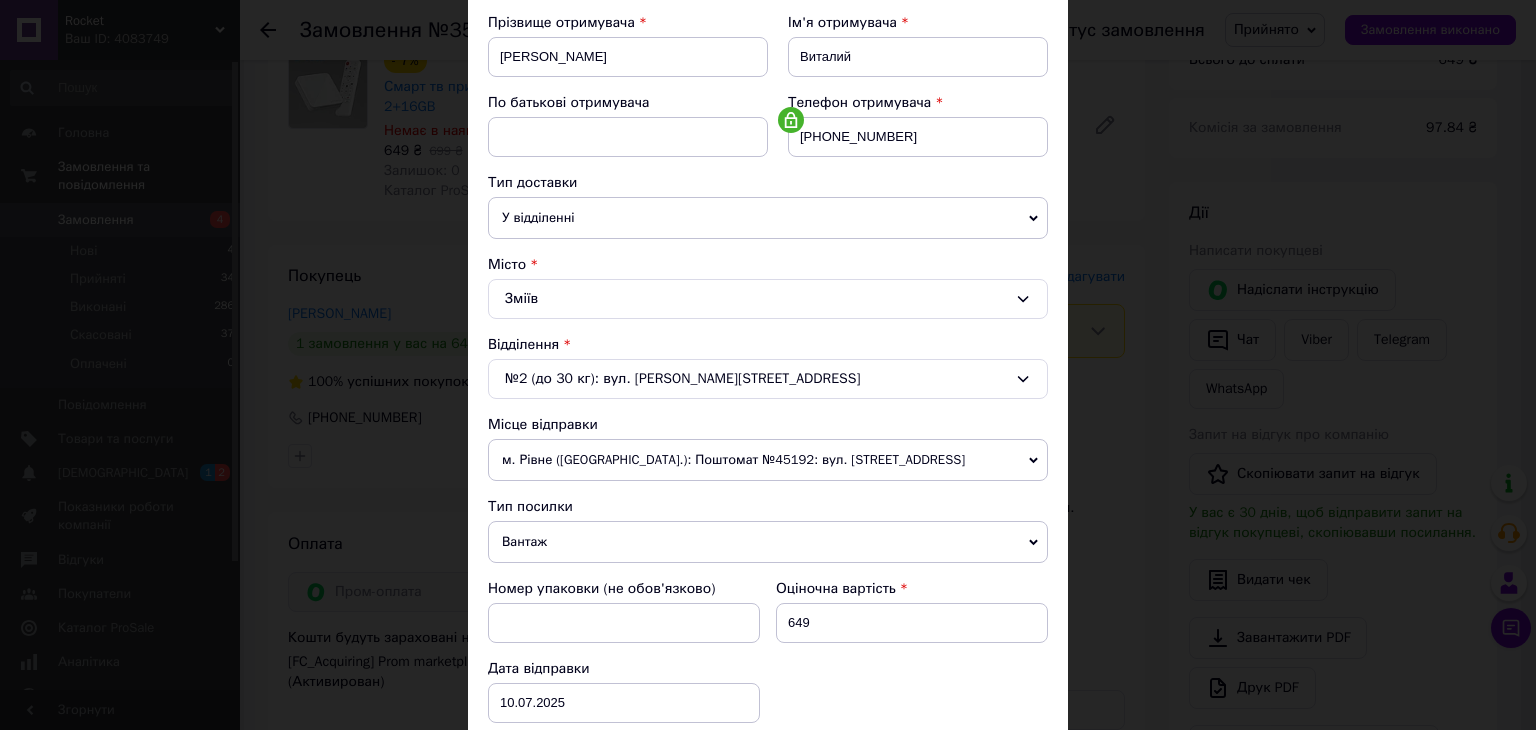 click on "м. Рівне (Рівненська обл.): Поштомат №45192: вул. Студентська, 34, біля відділення №26" at bounding box center (768, 460) 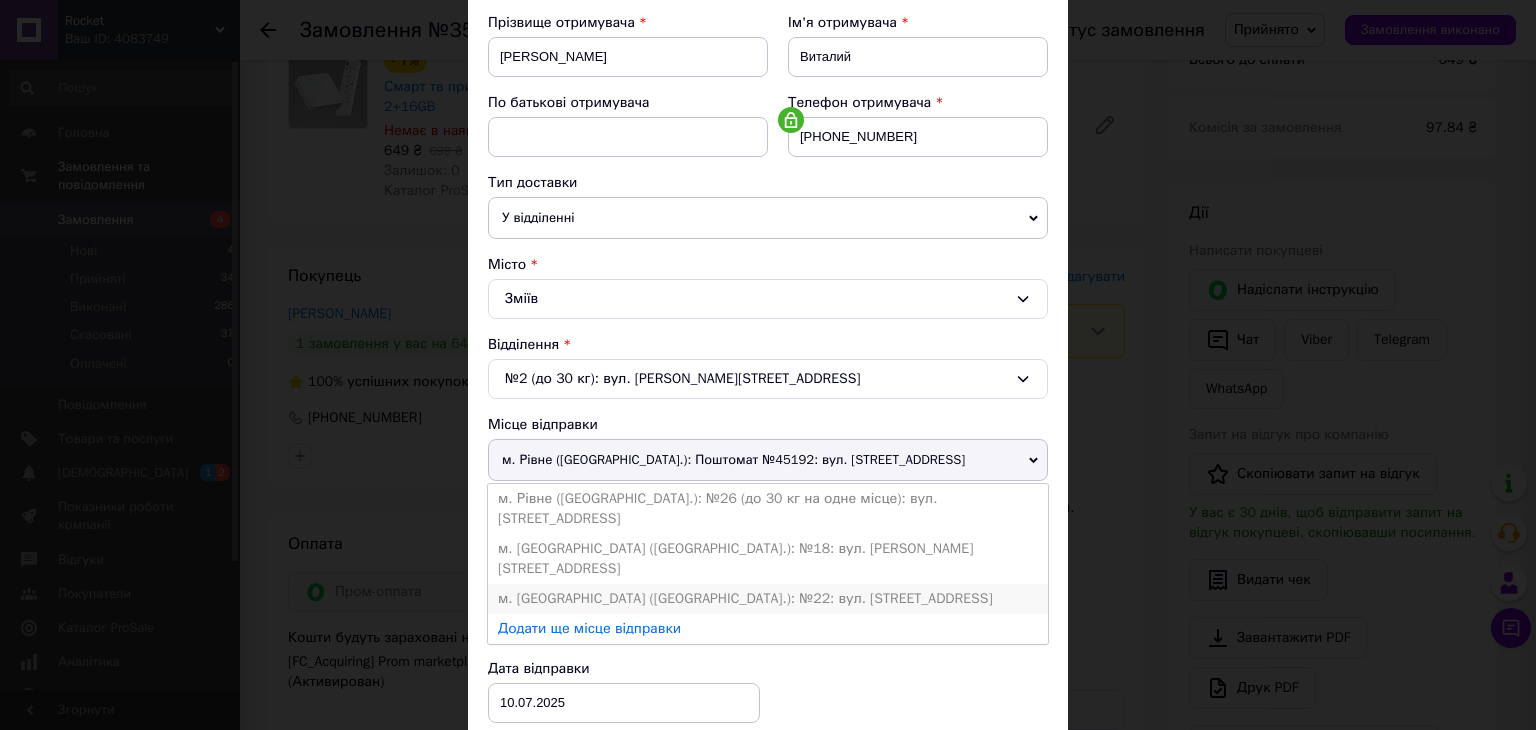 click on "м. Рівне (Рівненська обл.): №22: вул. Пасхальна, 28" at bounding box center (768, 599) 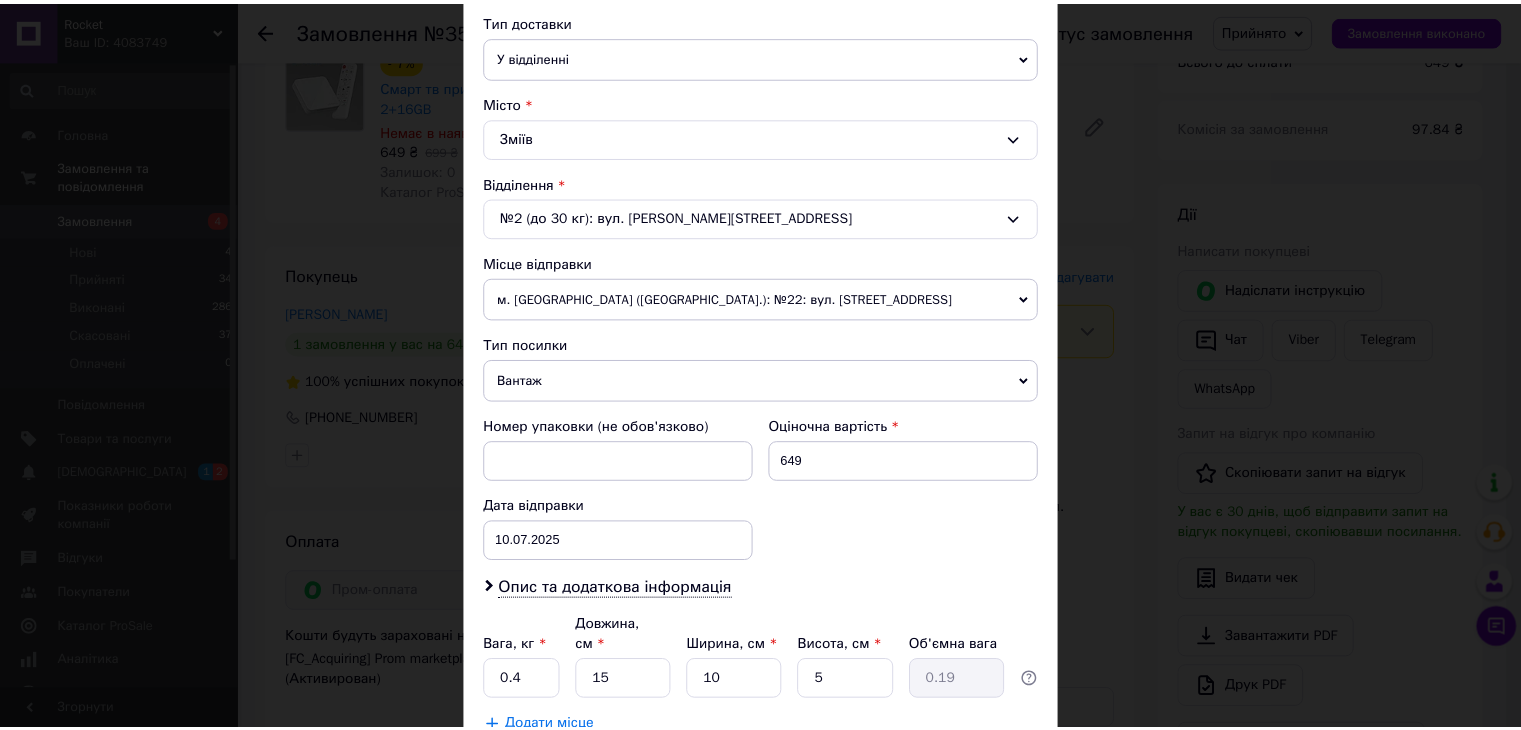 scroll, scrollTop: 592, scrollLeft: 0, axis: vertical 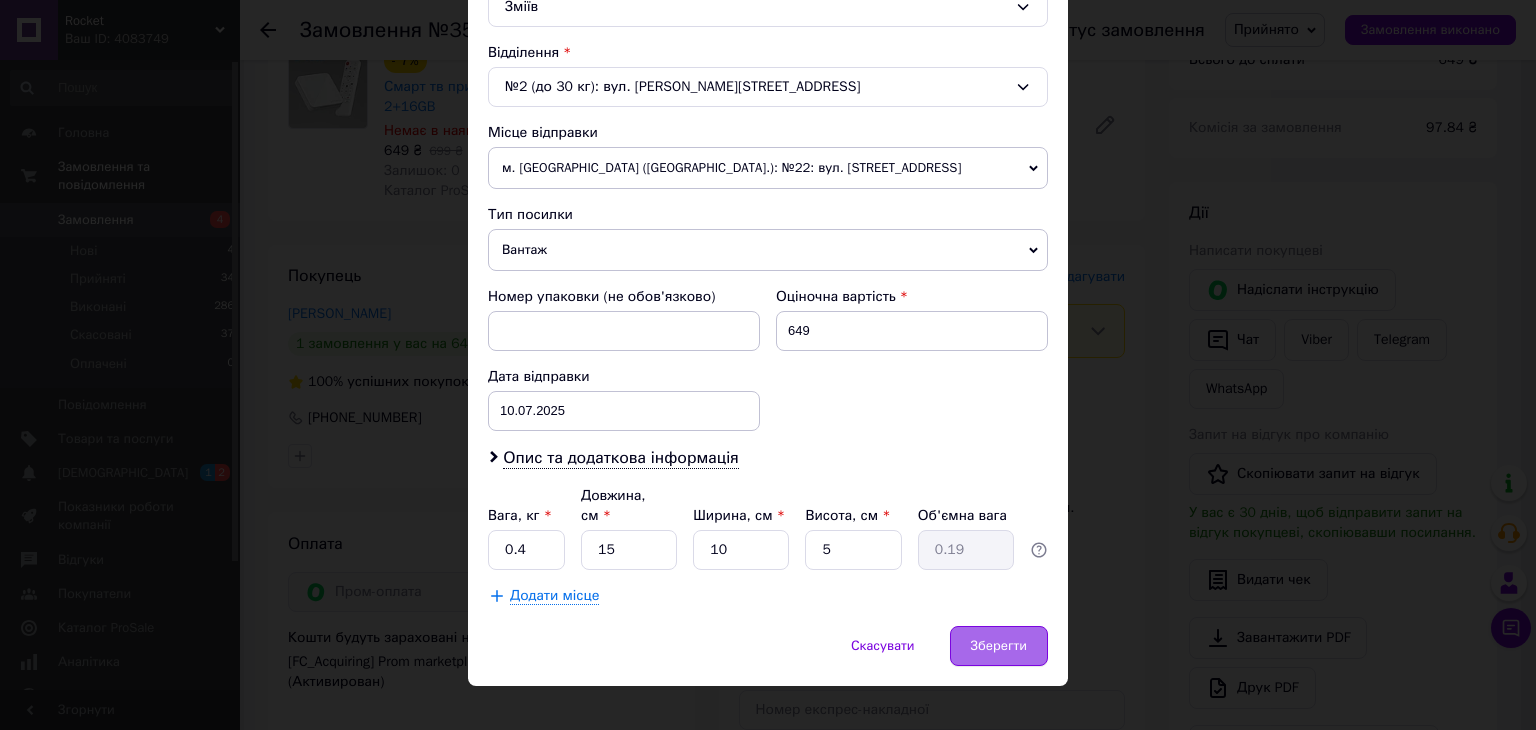 click on "Зберегти" at bounding box center (999, 646) 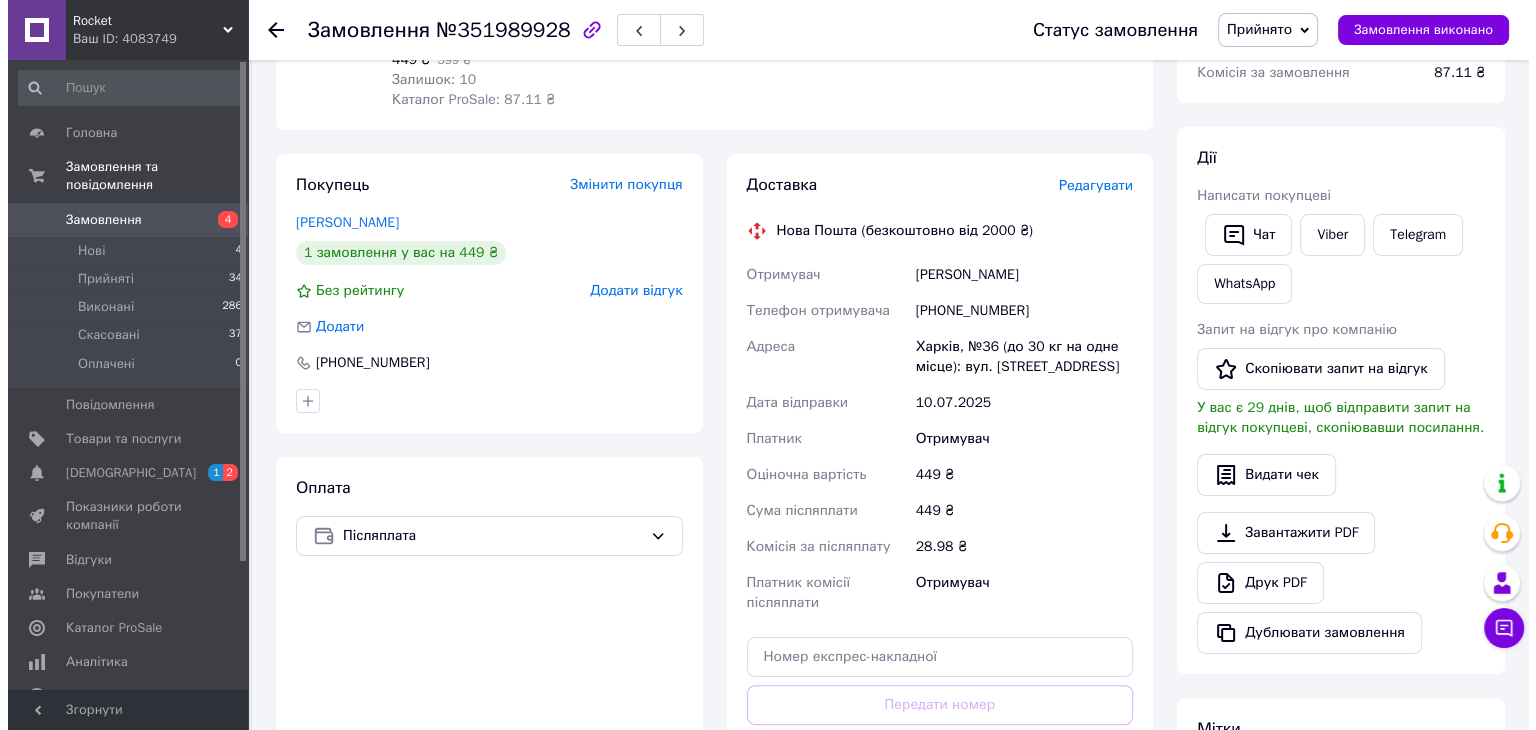 scroll, scrollTop: 272, scrollLeft: 0, axis: vertical 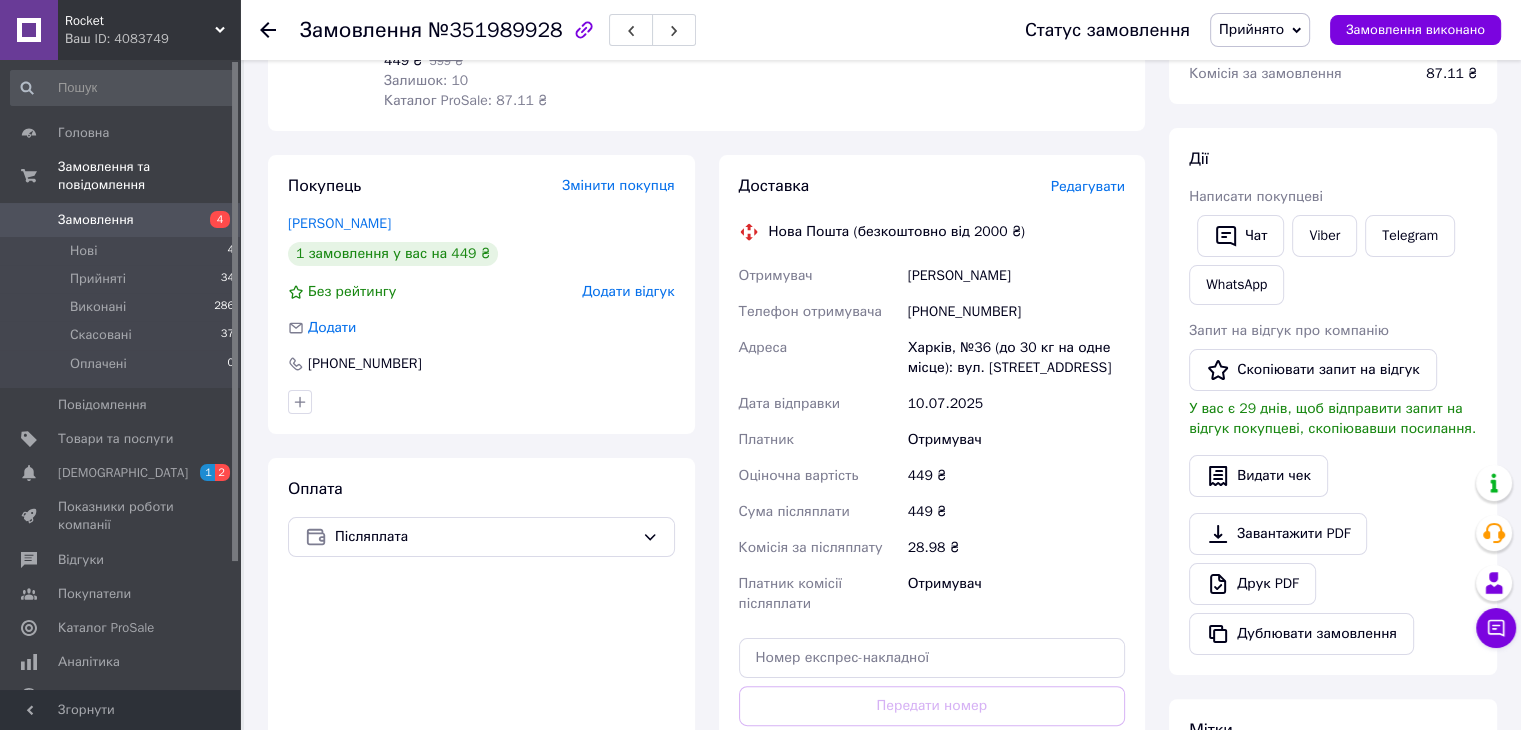 click on "Редагувати" at bounding box center [1088, 186] 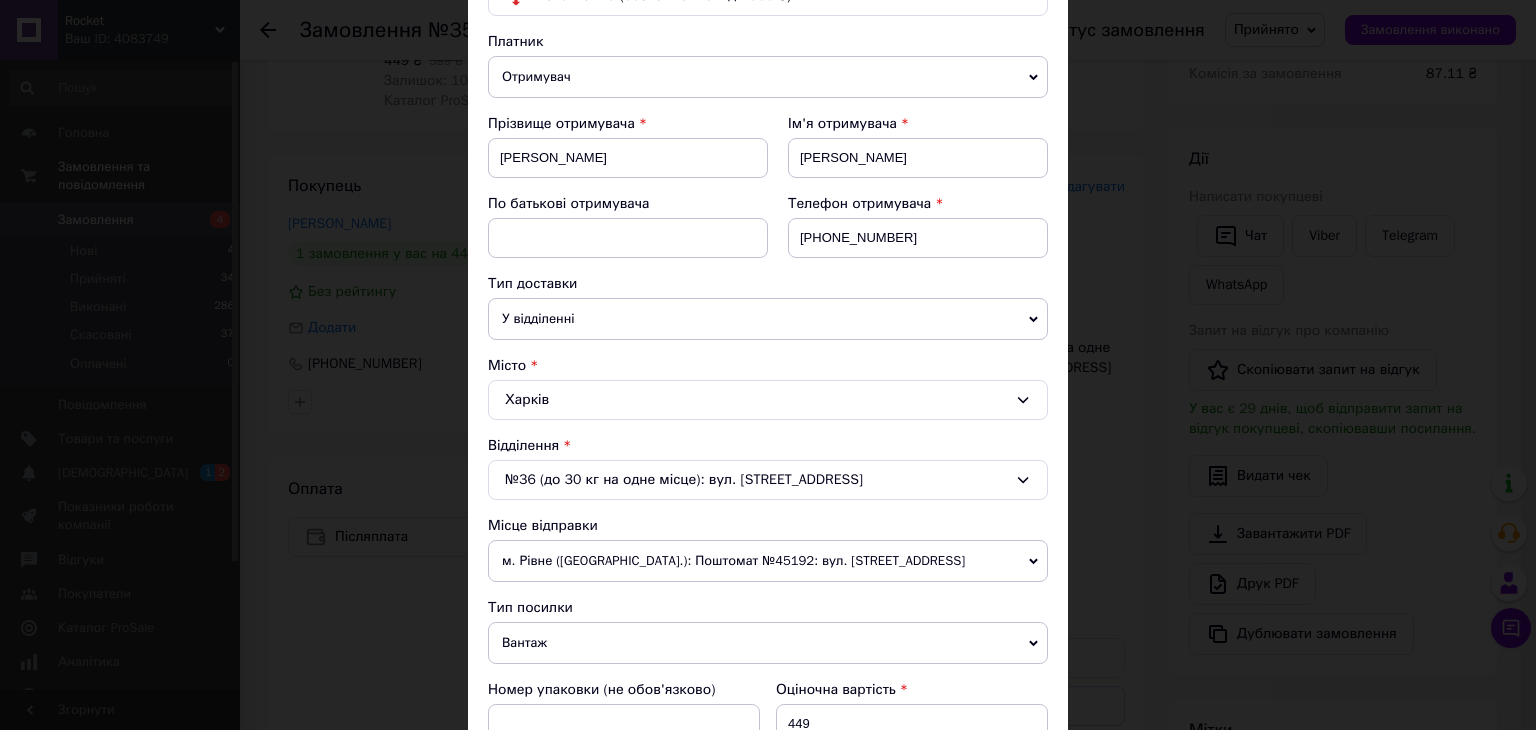 scroll, scrollTop: 200, scrollLeft: 0, axis: vertical 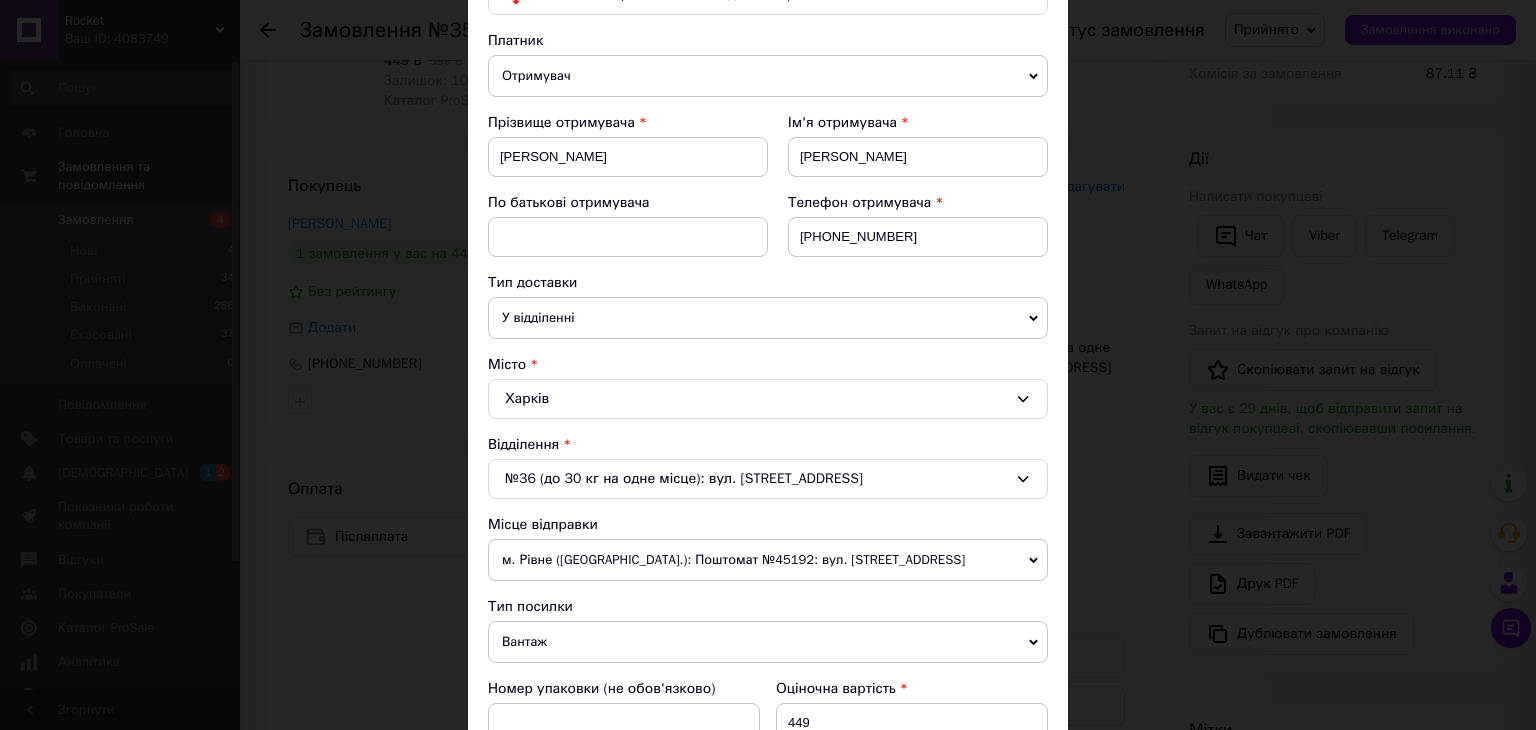 click on "№36 (до 30 кг на одне місце): вул. Москалівська, 91" at bounding box center [768, 479] 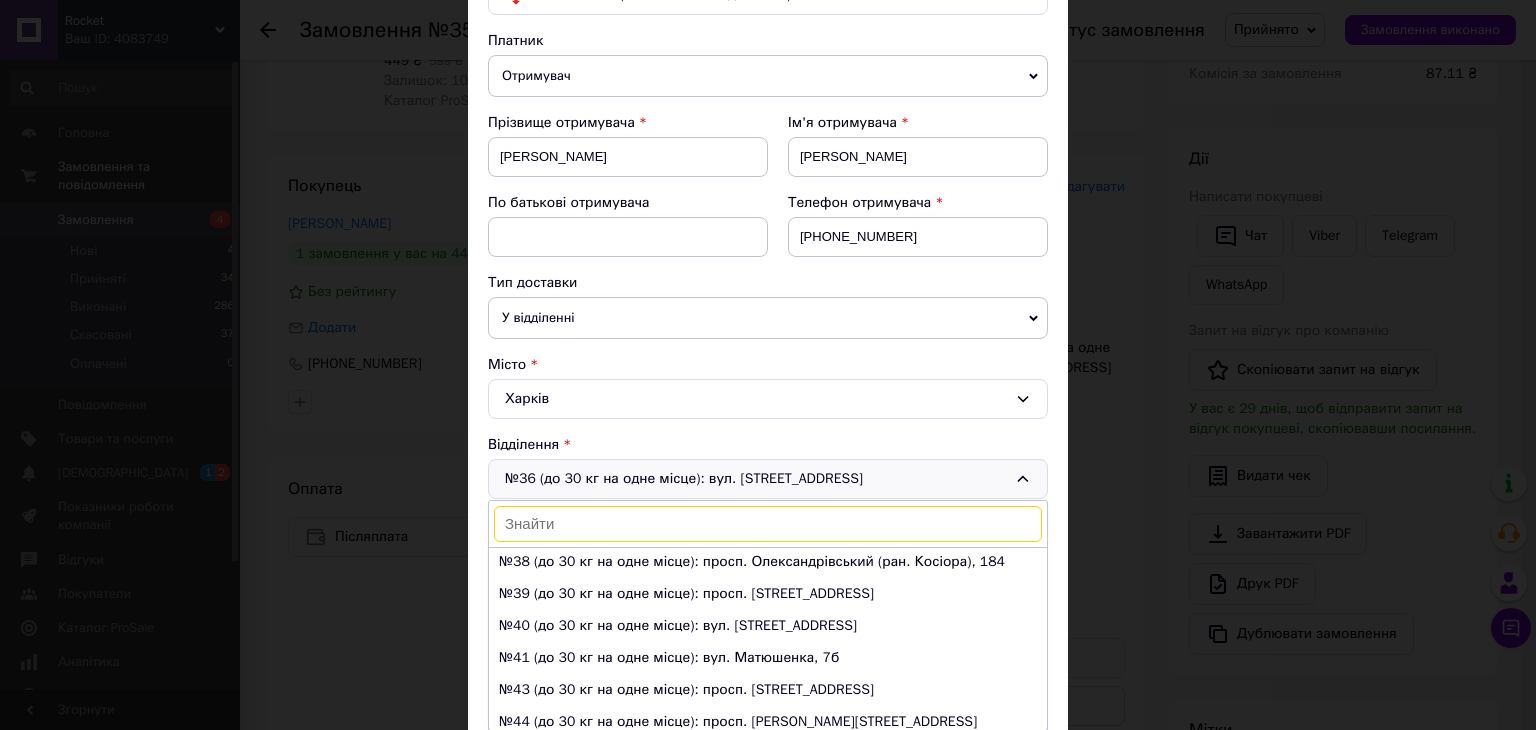 scroll, scrollTop: 1236, scrollLeft: 0, axis: vertical 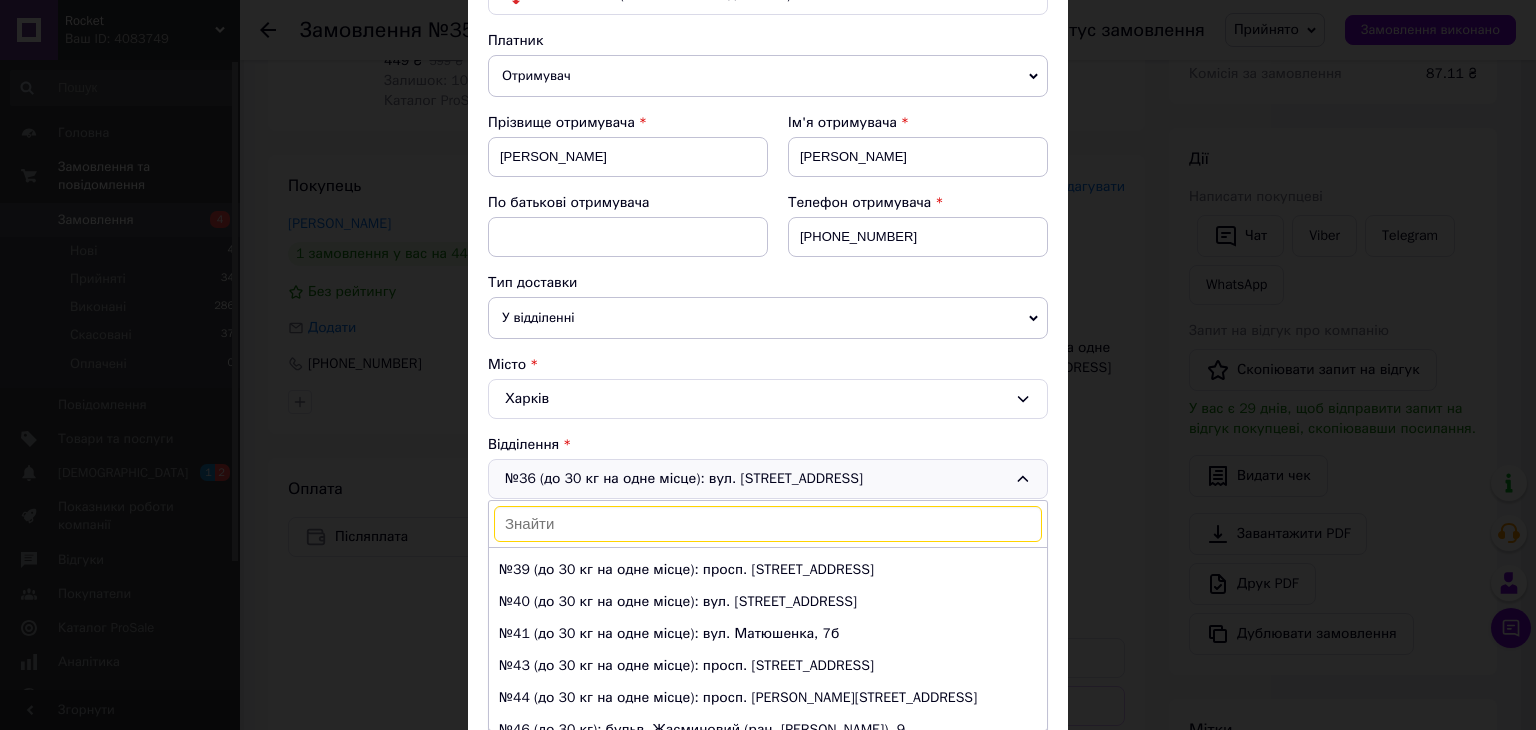 click on "Відділення" at bounding box center (768, 445) 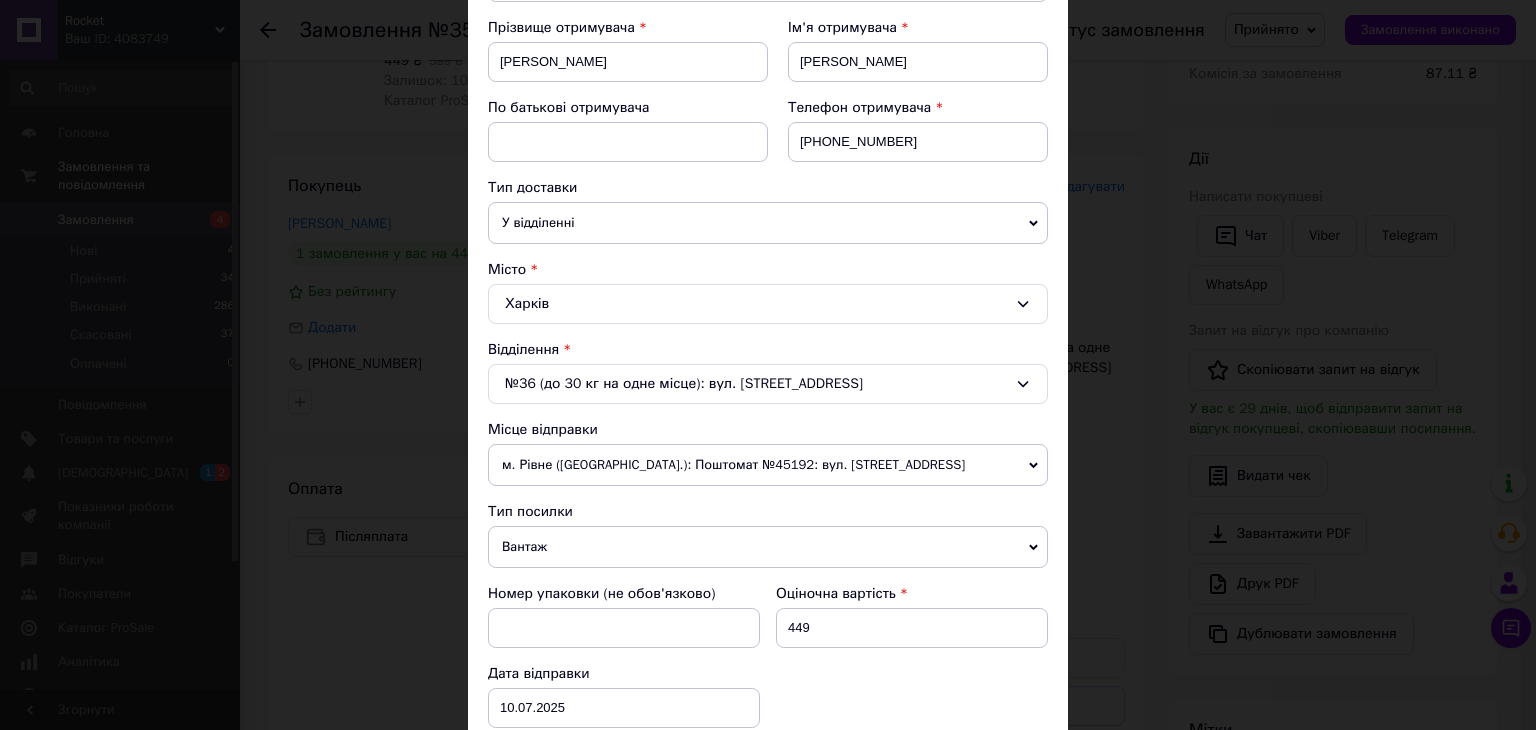 scroll, scrollTop: 300, scrollLeft: 0, axis: vertical 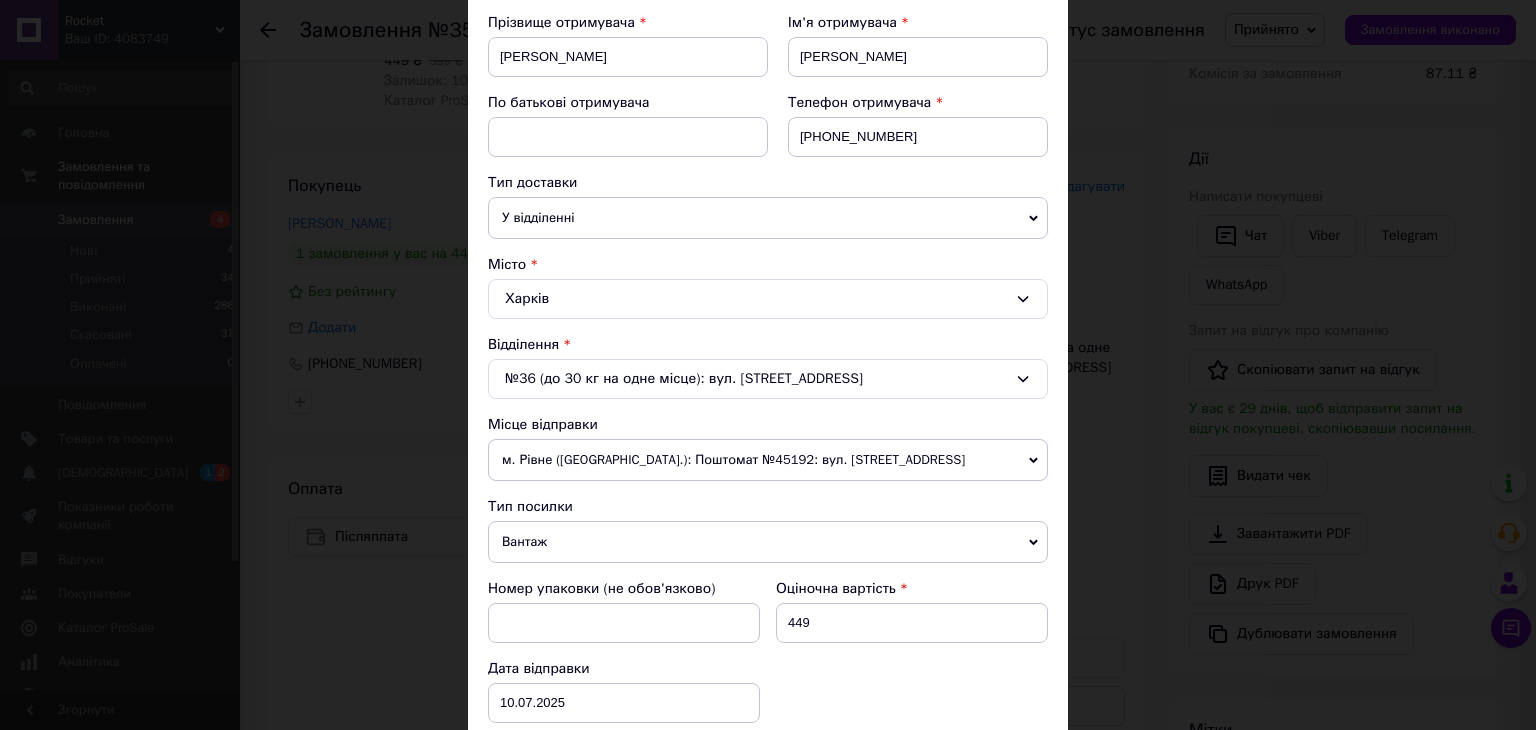 click on "м. Рівне (Рівненська обл.): Поштомат №45192: вул. Студентська, 34, біля відділення №26" at bounding box center [768, 460] 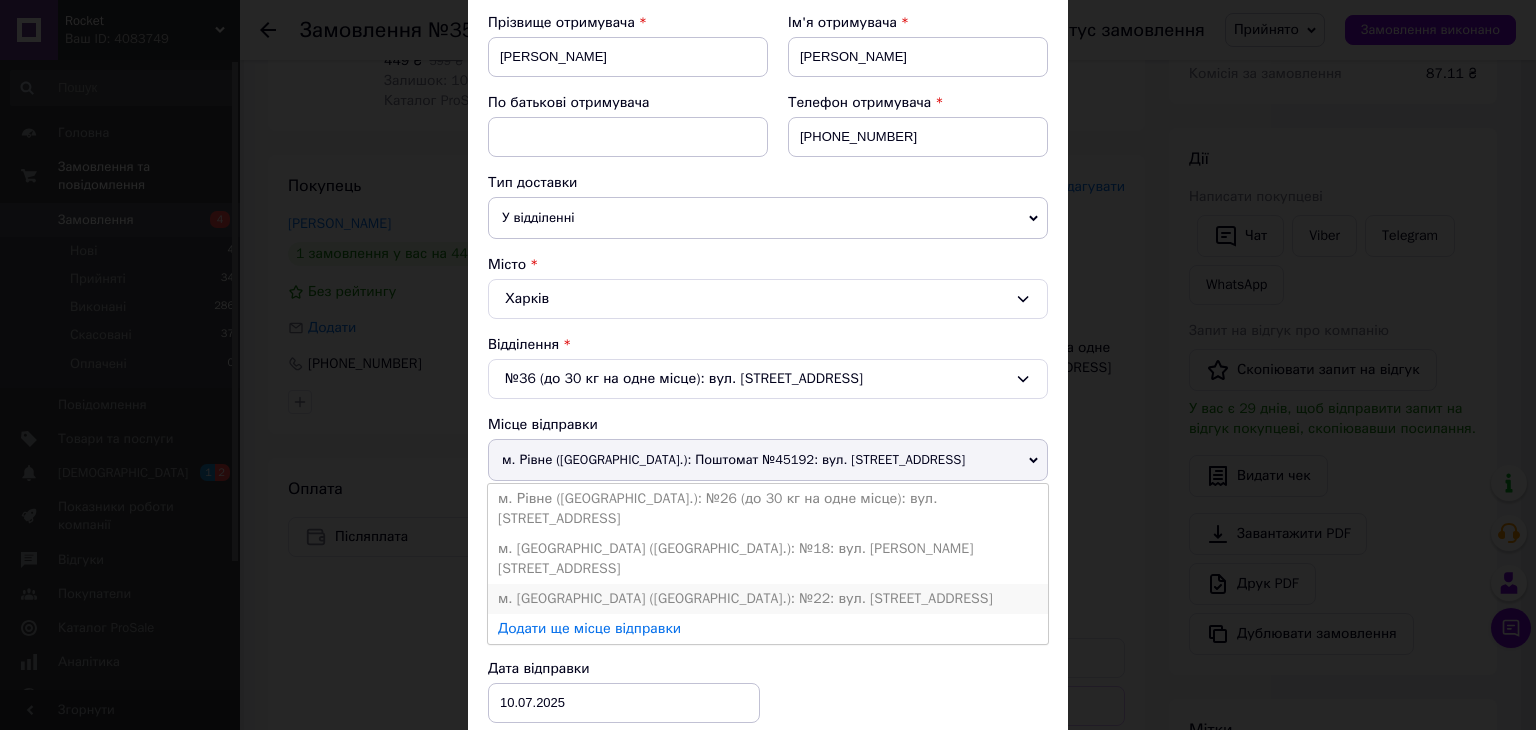 click on "м. Рівне (Рівненська обл.): №22: вул. Пасхальна, 28" at bounding box center [768, 599] 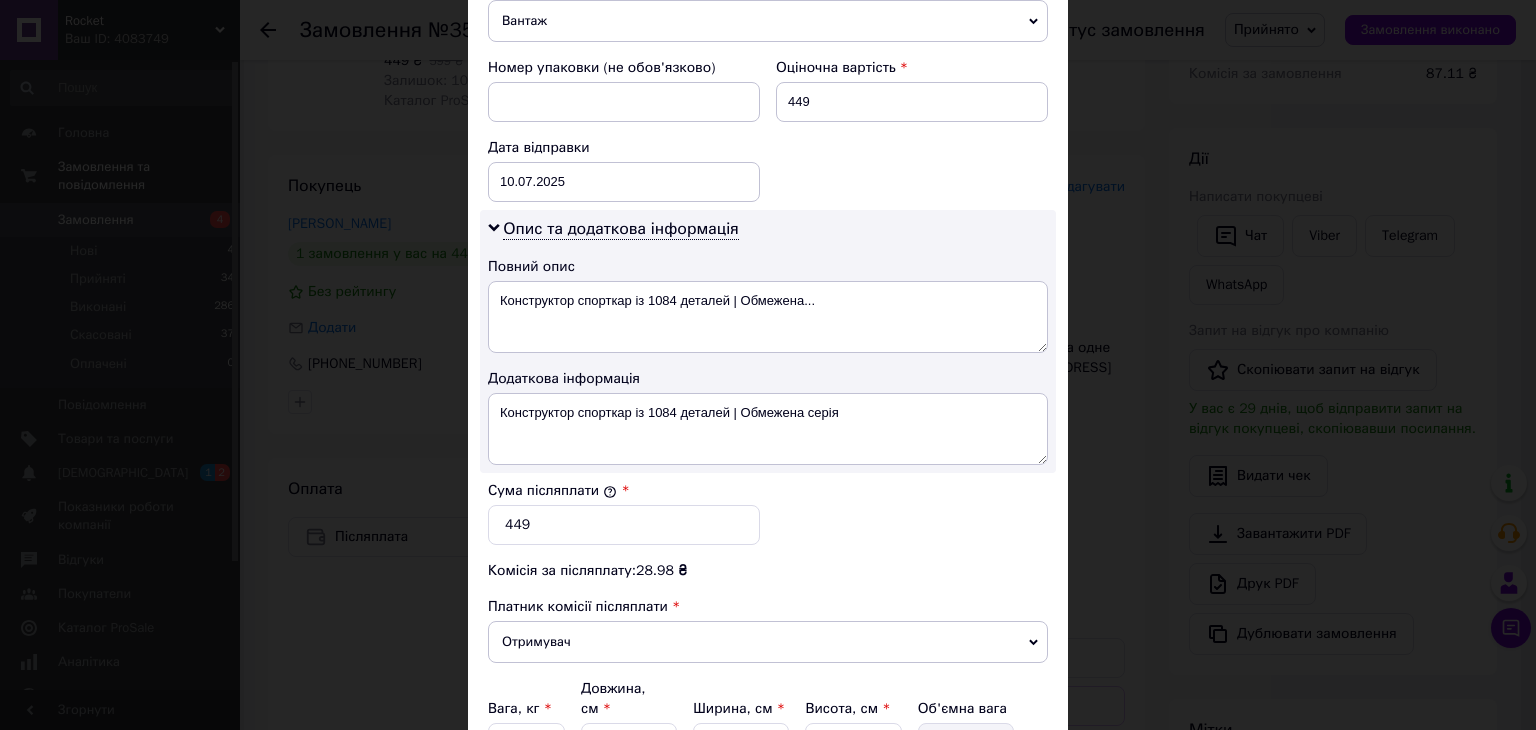 scroll, scrollTop: 900, scrollLeft: 0, axis: vertical 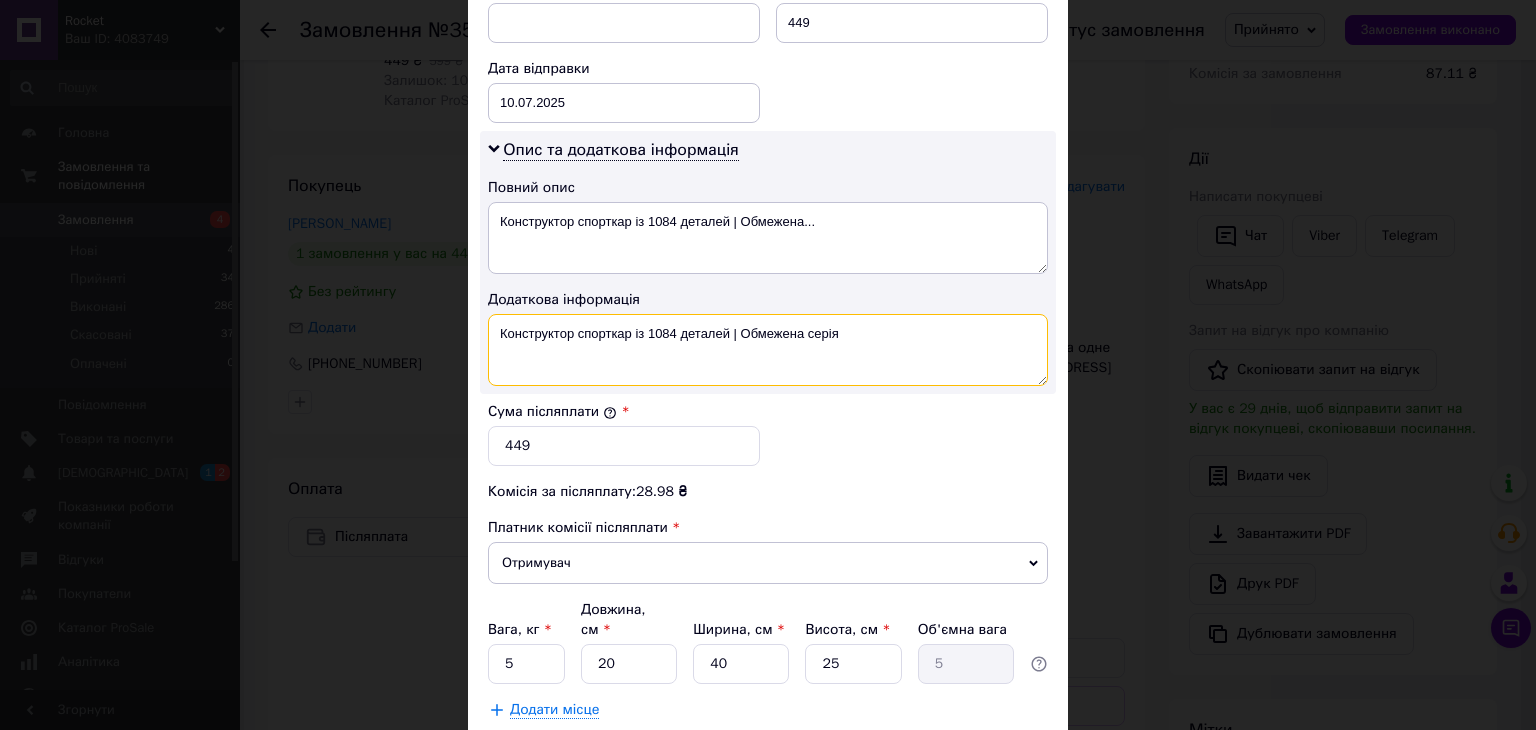 click on "Конструктор спорткар із 1084 деталей | Обмежена серія" at bounding box center [768, 350] 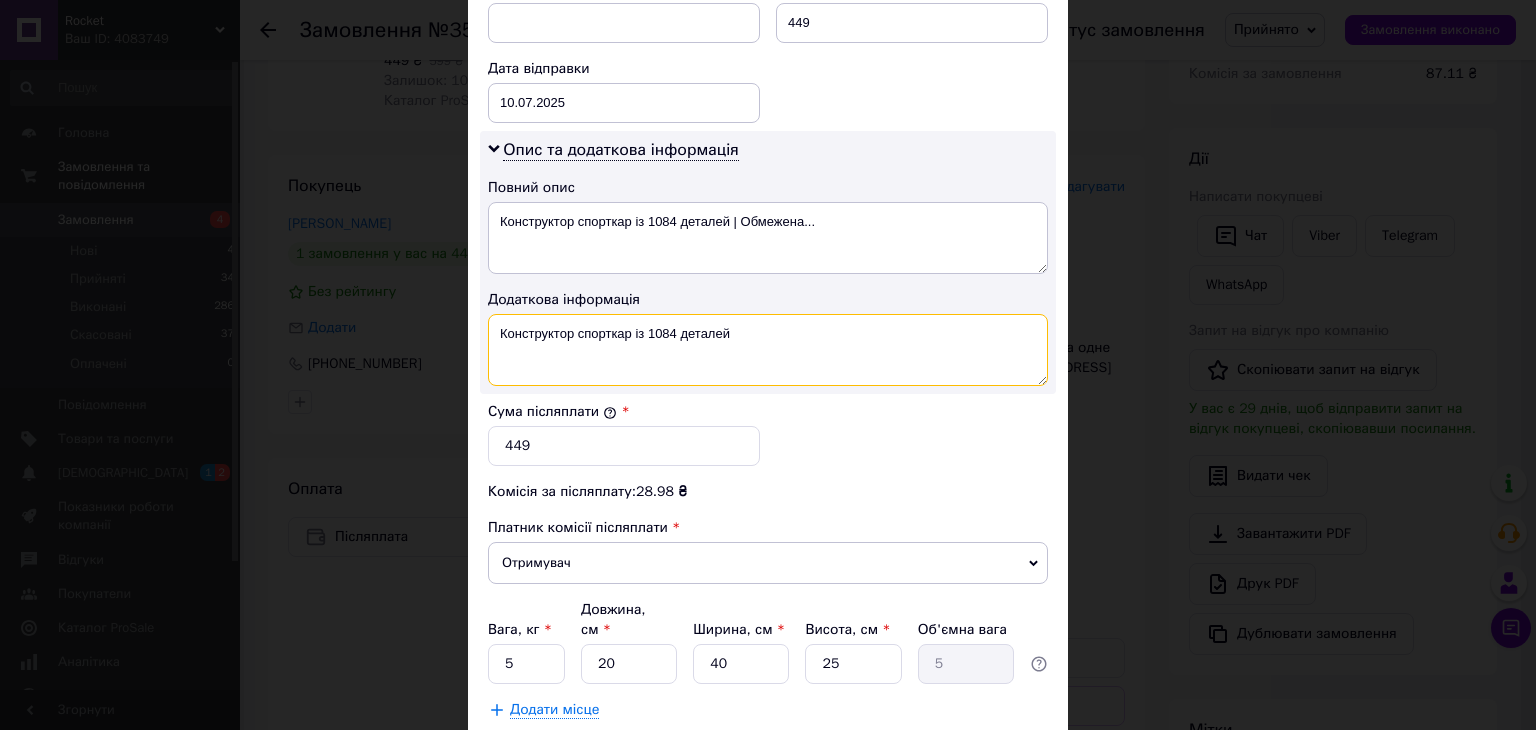 type on "Конструктор спорткар із 1084 деталей" 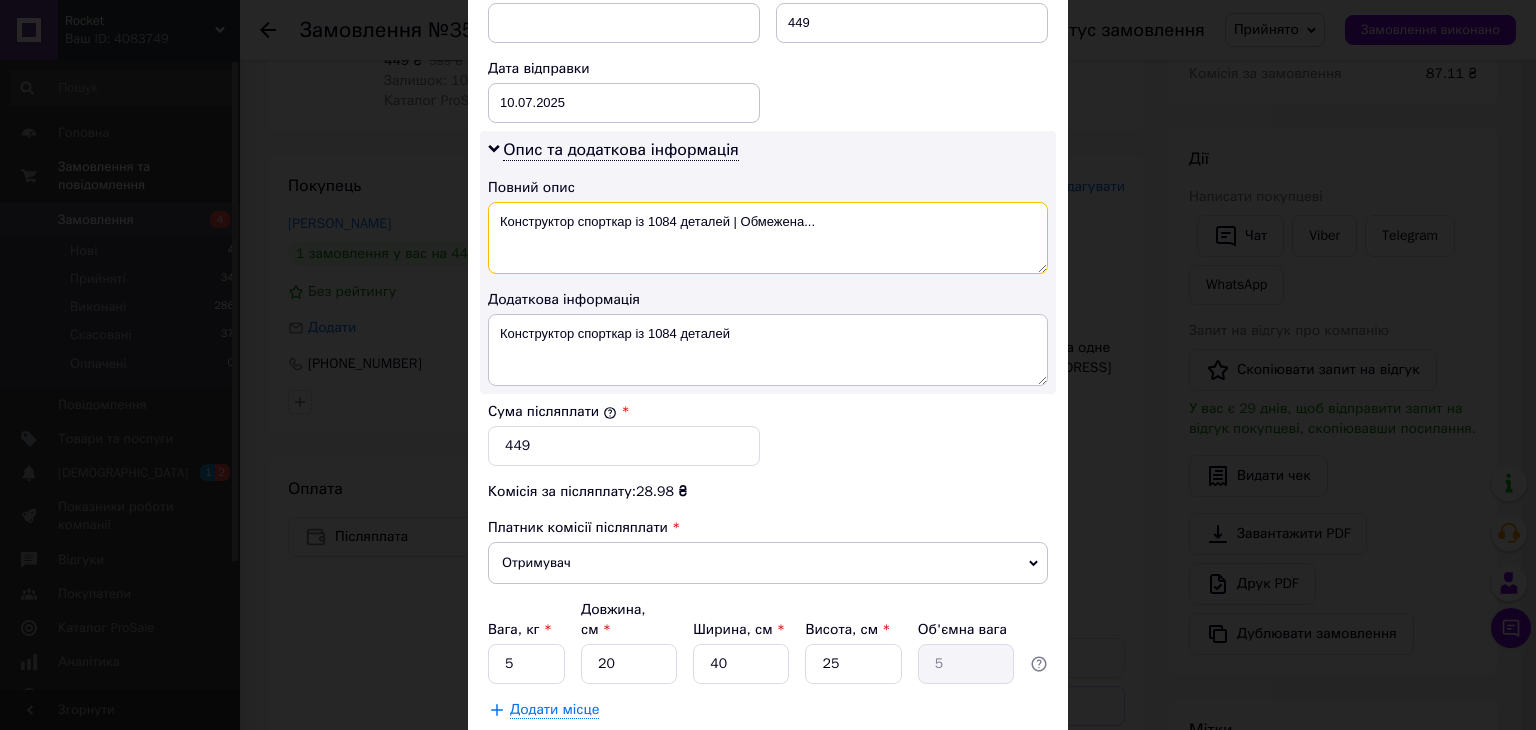 drag, startPoint x: 813, startPoint y: 230, endPoint x: 858, endPoint y: 232, distance: 45.044422 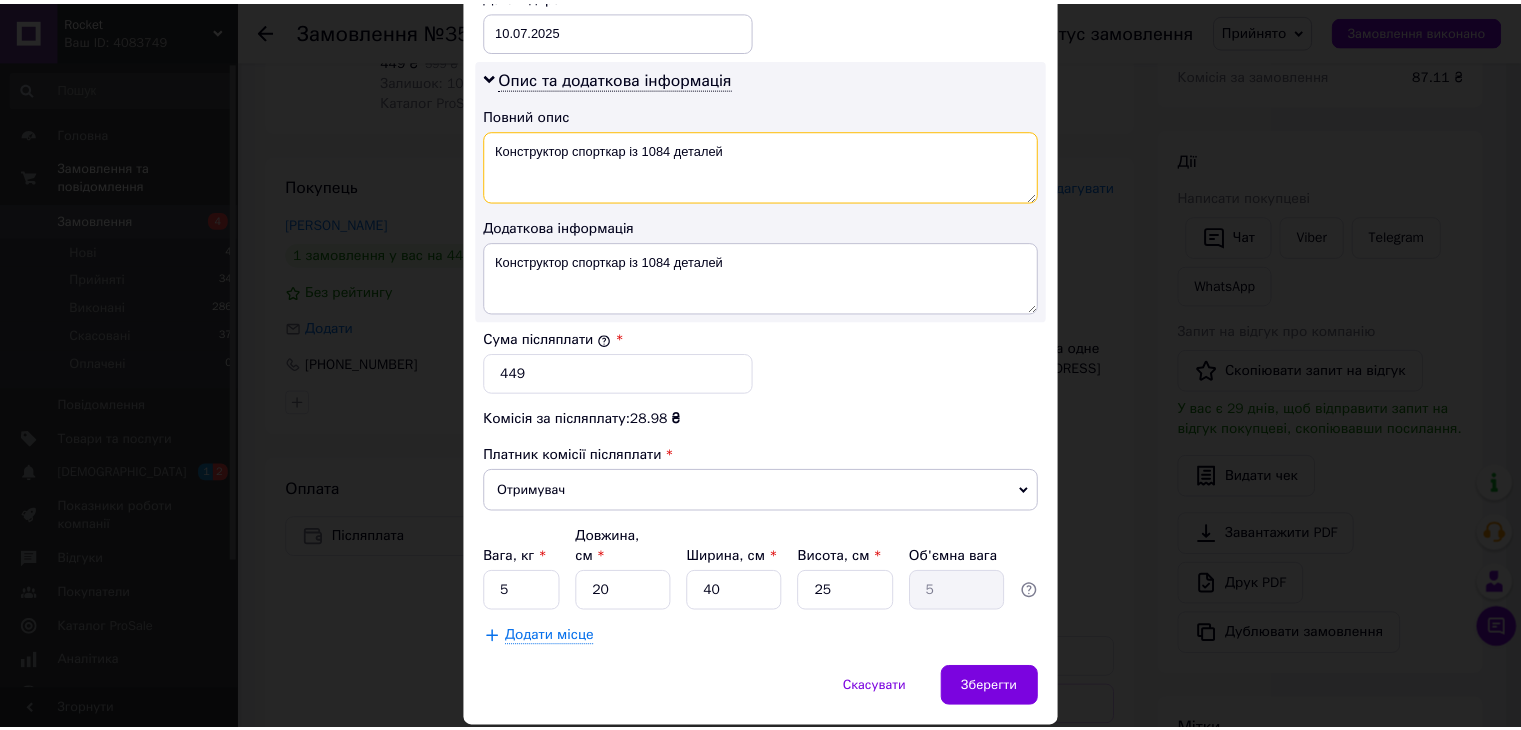scroll, scrollTop: 1013, scrollLeft: 0, axis: vertical 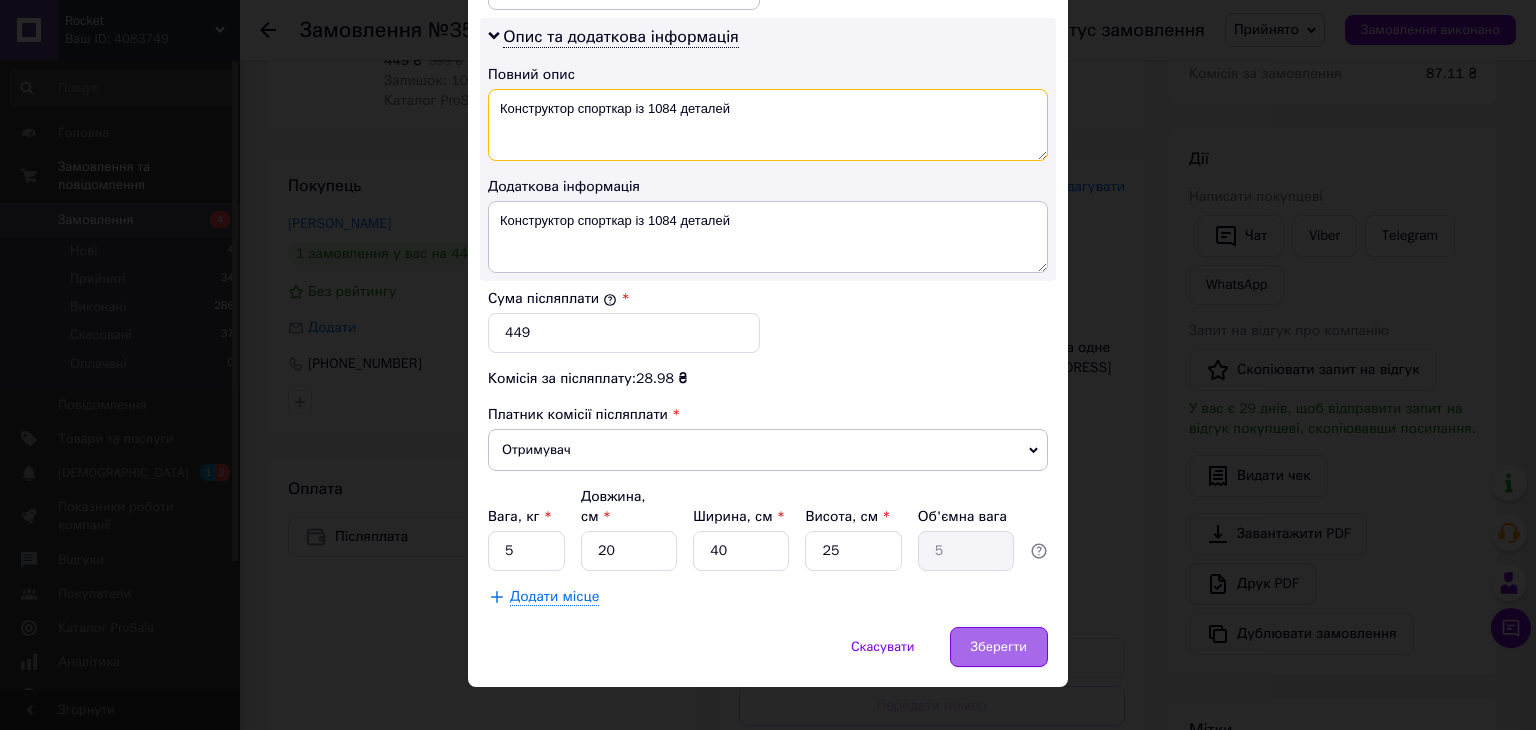 type on "Конструктор спорткар із 1084 деталей" 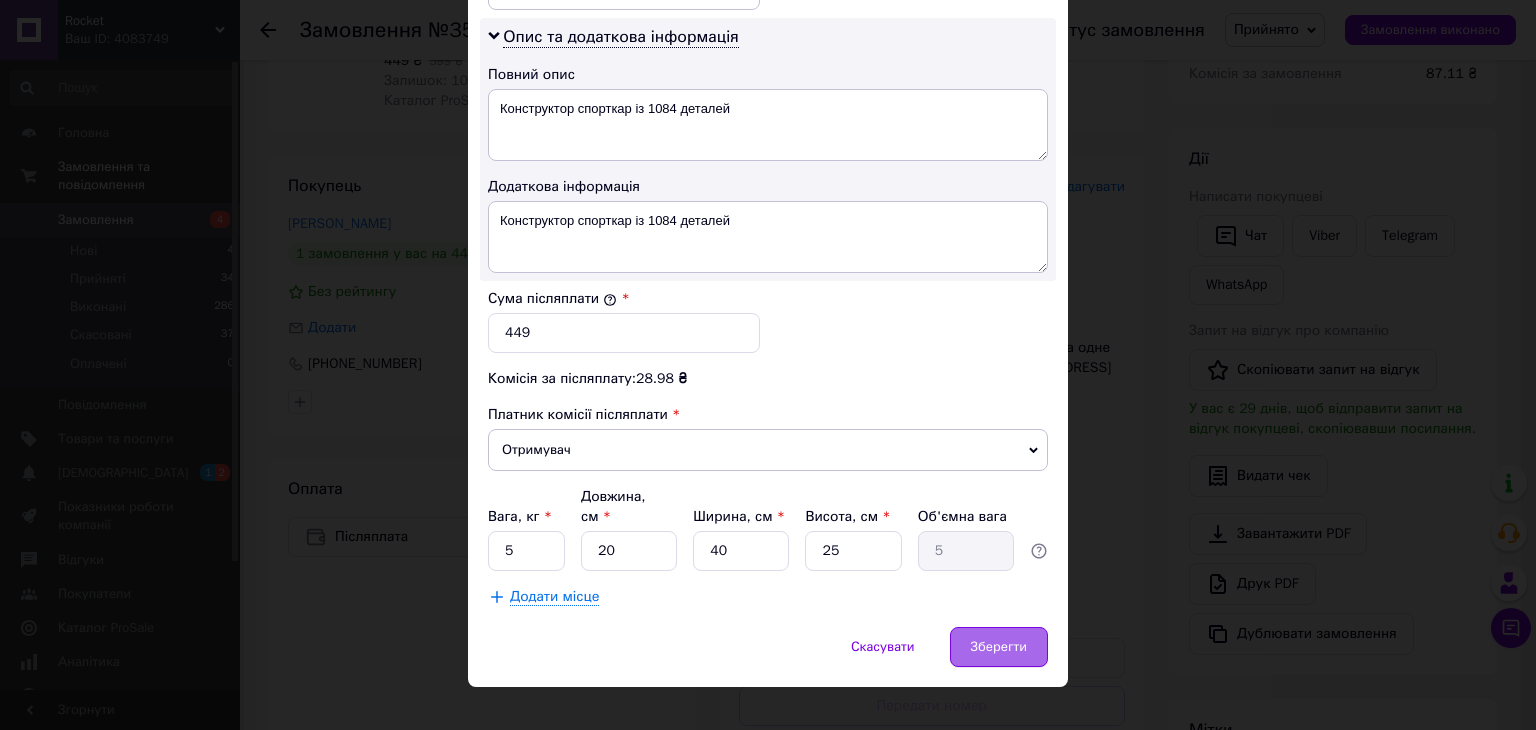 click on "Зберегти" at bounding box center (999, 647) 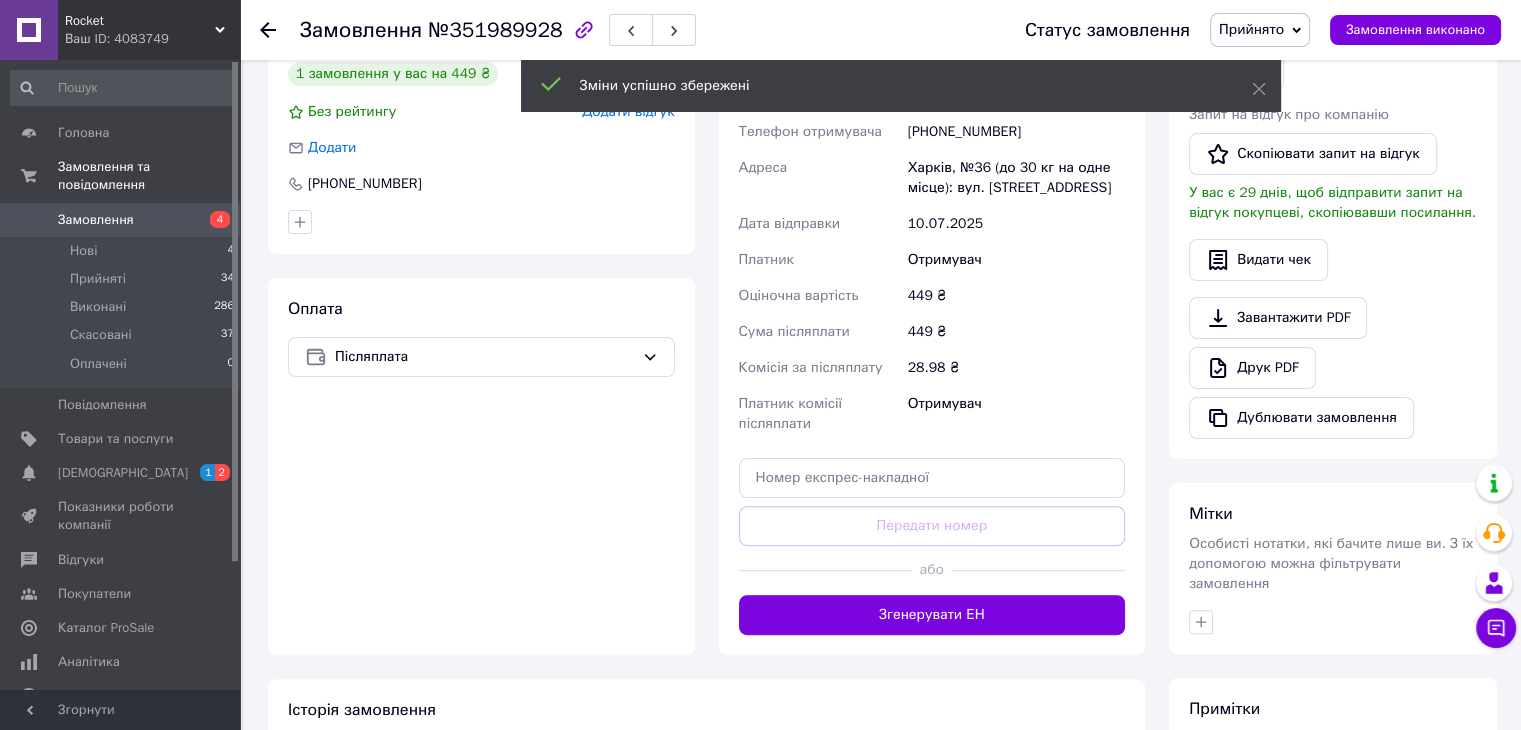scroll, scrollTop: 472, scrollLeft: 0, axis: vertical 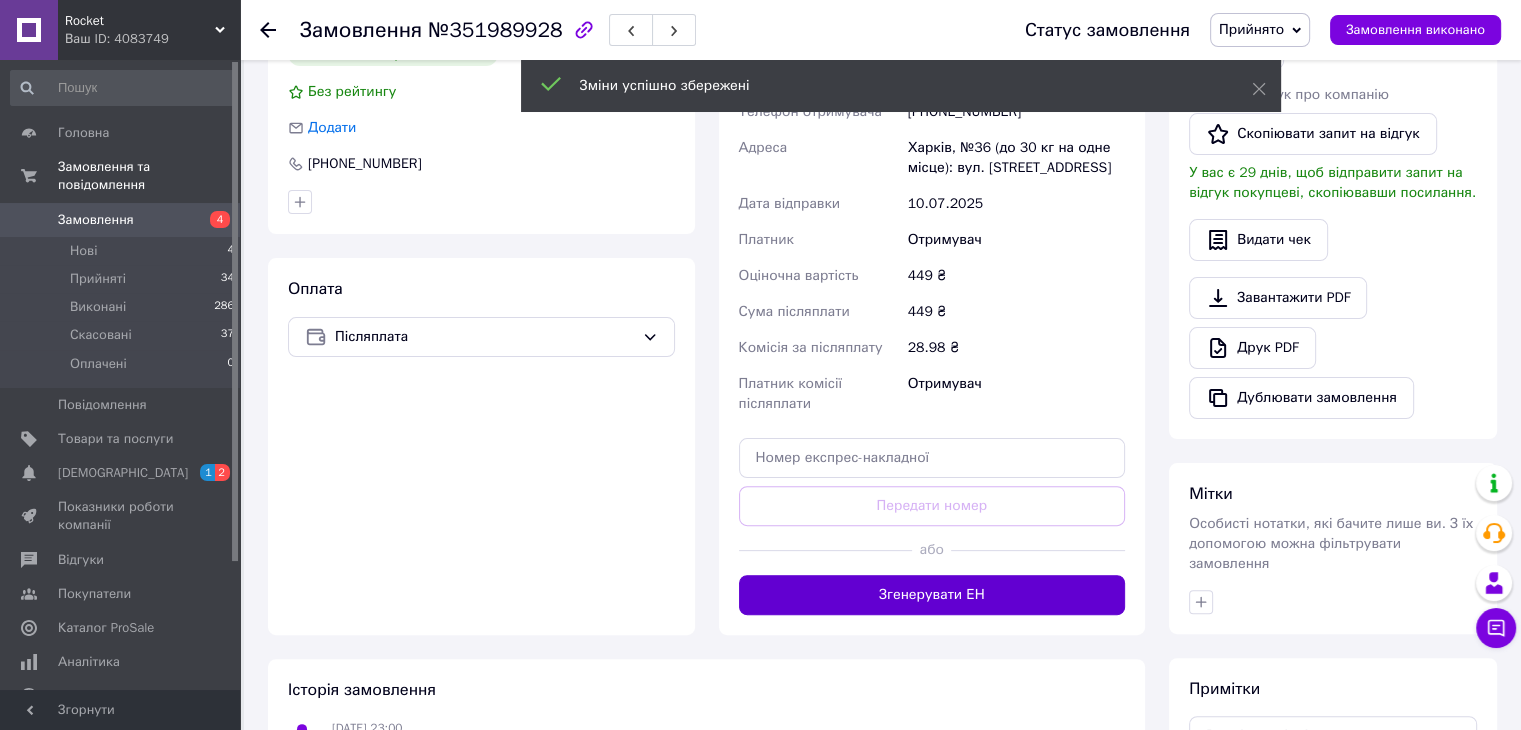 click on "Згенерувати ЕН" at bounding box center (932, 595) 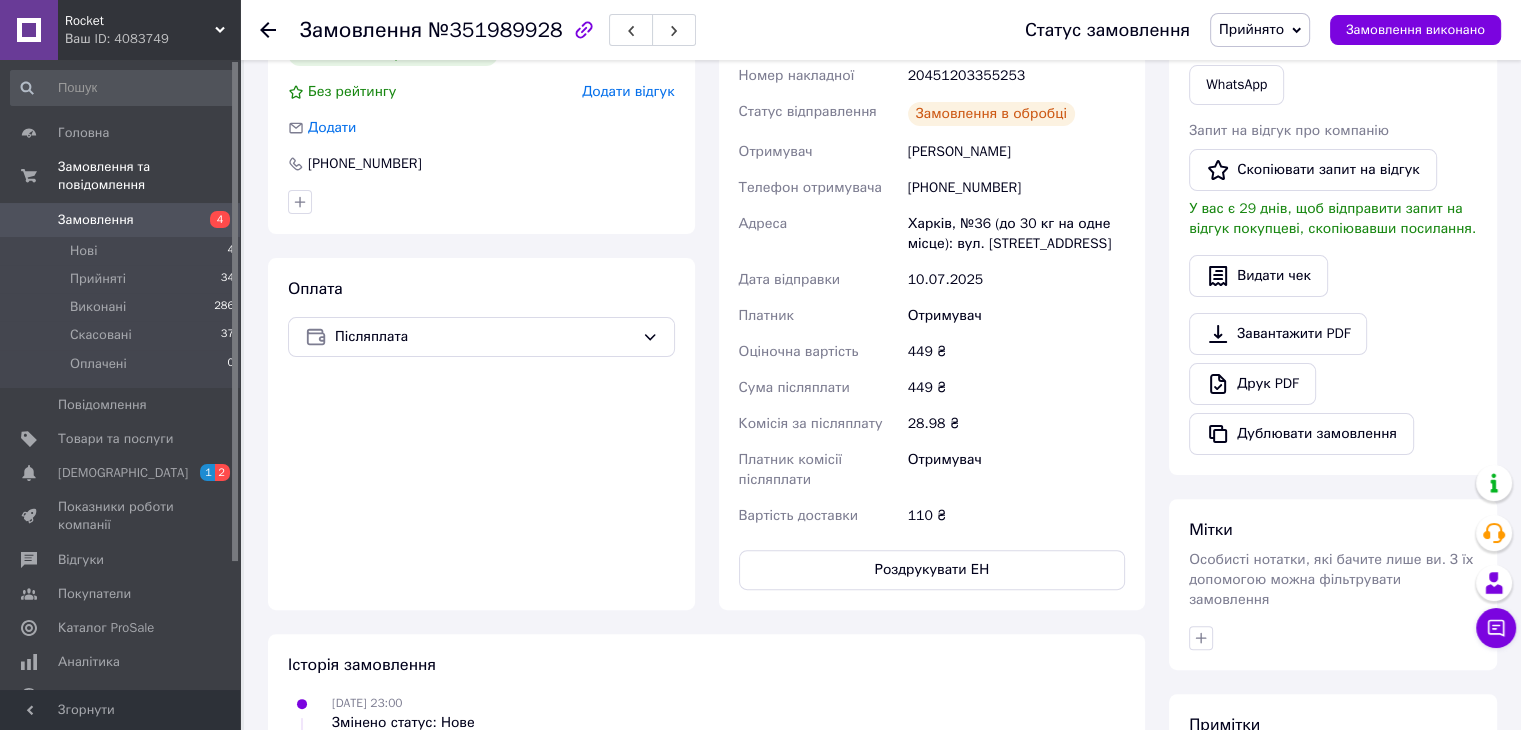 scroll, scrollTop: 0, scrollLeft: 0, axis: both 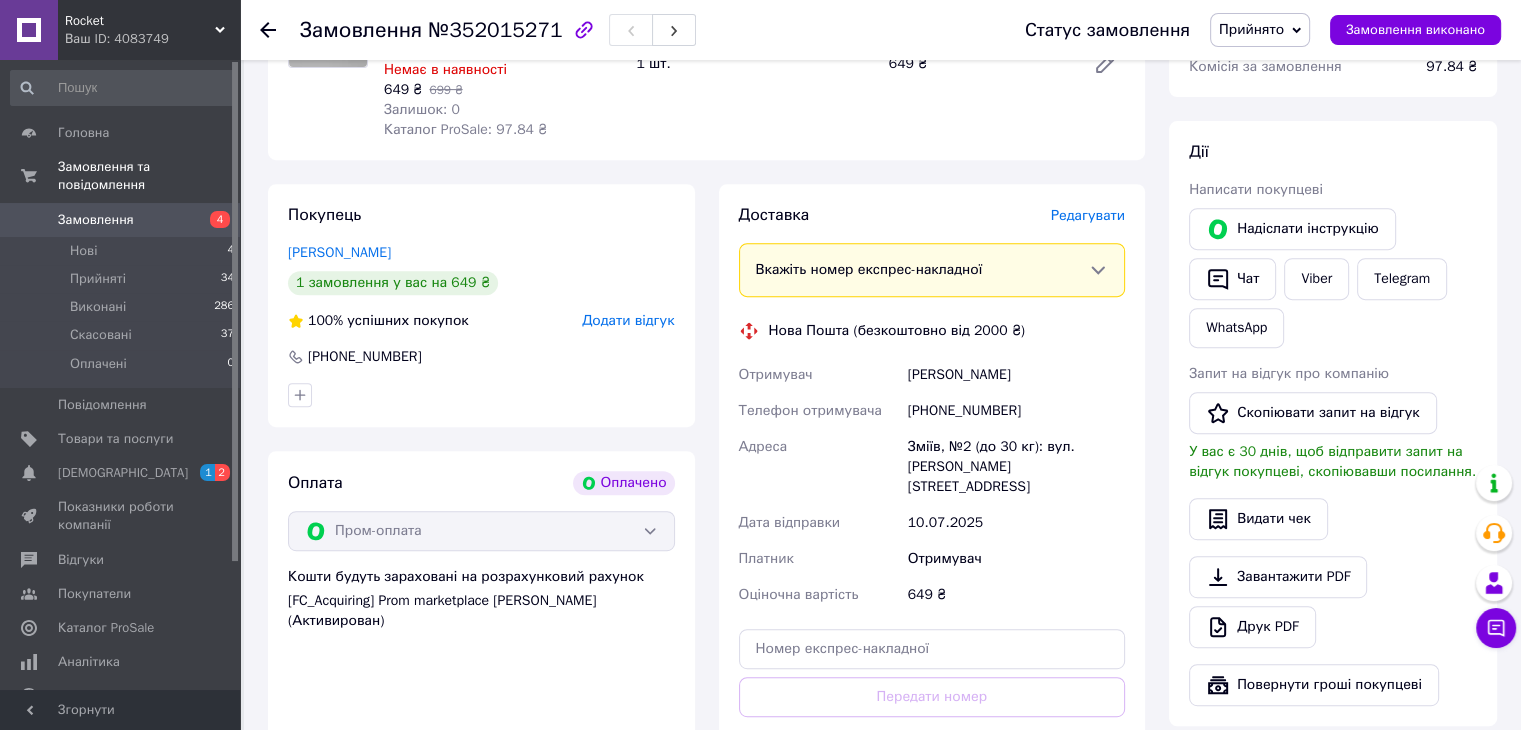 click on "Редагувати" at bounding box center [1088, 216] 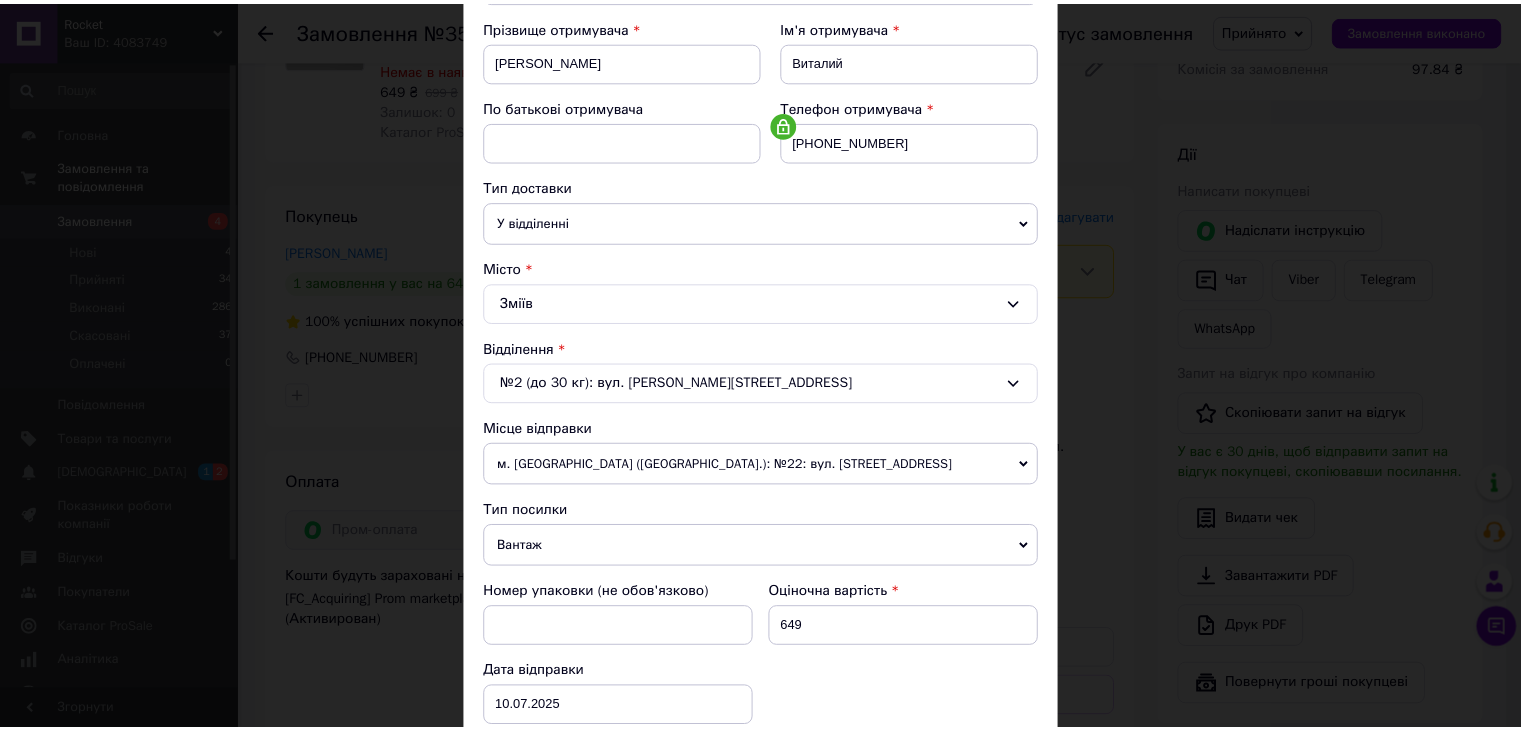 scroll, scrollTop: 300, scrollLeft: 0, axis: vertical 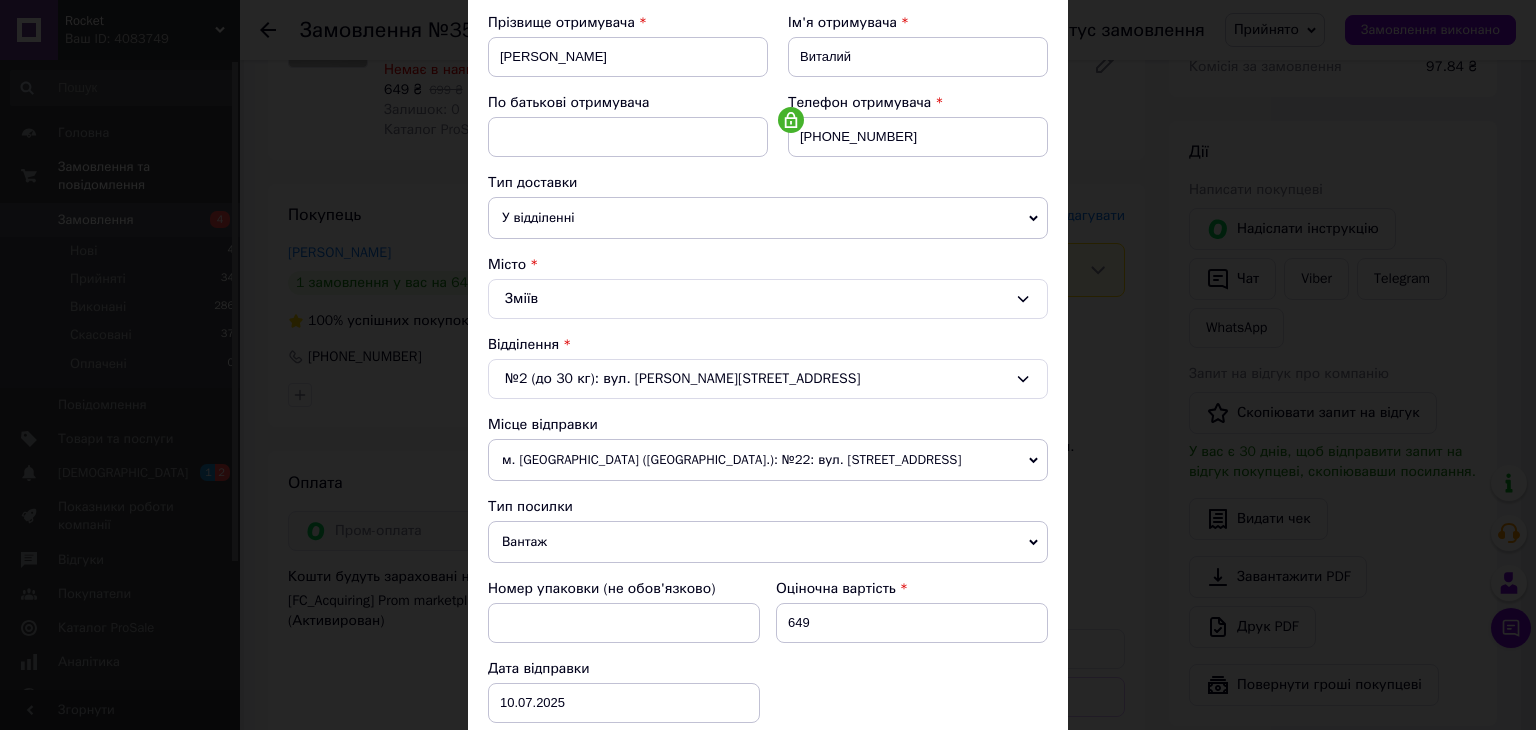 click on "× Редагування доставки Спосіб доставки Нова Пошта (безкоштовно від 2000 ₴) Платник Отримувач Відправник Прізвище отримувача [PERSON_NAME] Ім'я отримувача [PERSON_NAME] батькові отримувача Телефон отримувача [PHONE_NUMBER] Тип доставки У відділенні Кур'єром В поштоматі Місто Зміїв Відділення №2 (до 30 кг): вул. [STREET_ADDRESS] Місце відправки м. [GEOGRAPHIC_DATA] ([GEOGRAPHIC_DATA].): №22: вул. Пасхальна, 28 м. Рівне ([GEOGRAPHIC_DATA].): Поштомат №45192: вул. [STREET_ADDRESS], біля відділення №26 м. Рівне ([GEOGRAPHIC_DATA].): №26 (до 30 кг на одне місце): вул. [STREET_ADDRESS] Додати ще місце відправки Тип посилки <" at bounding box center (768, 365) 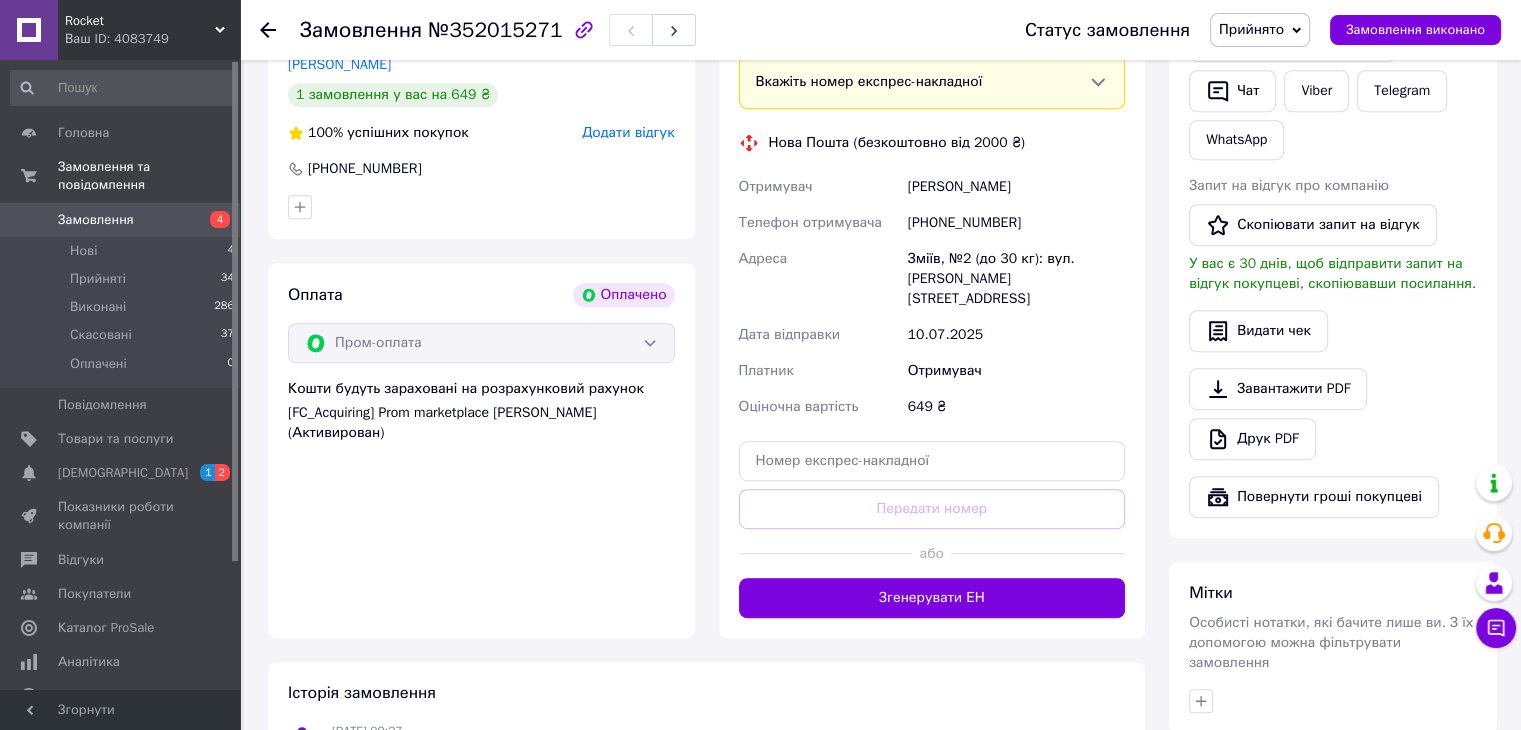 scroll, scrollTop: 1000, scrollLeft: 0, axis: vertical 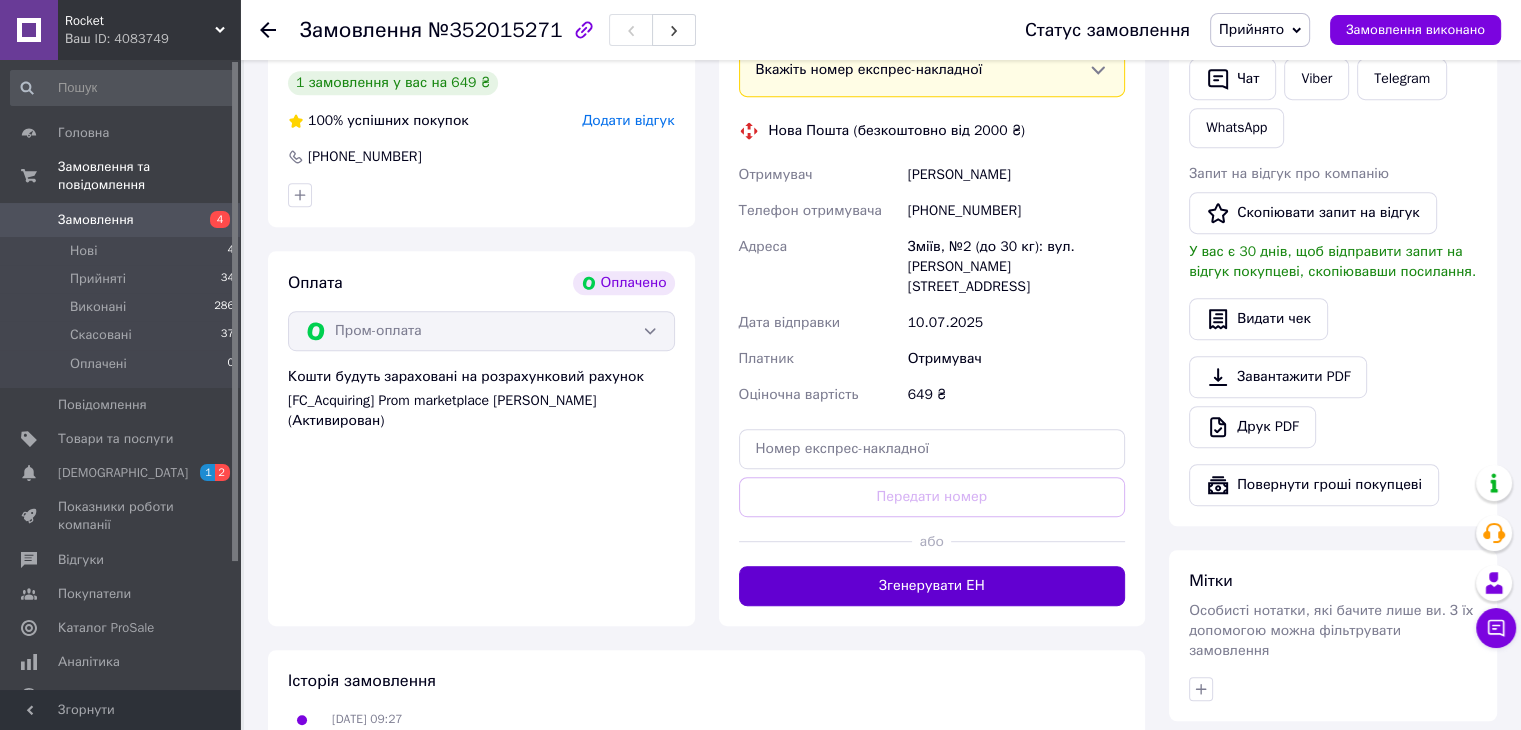 click on "Згенерувати ЕН" at bounding box center [932, 586] 